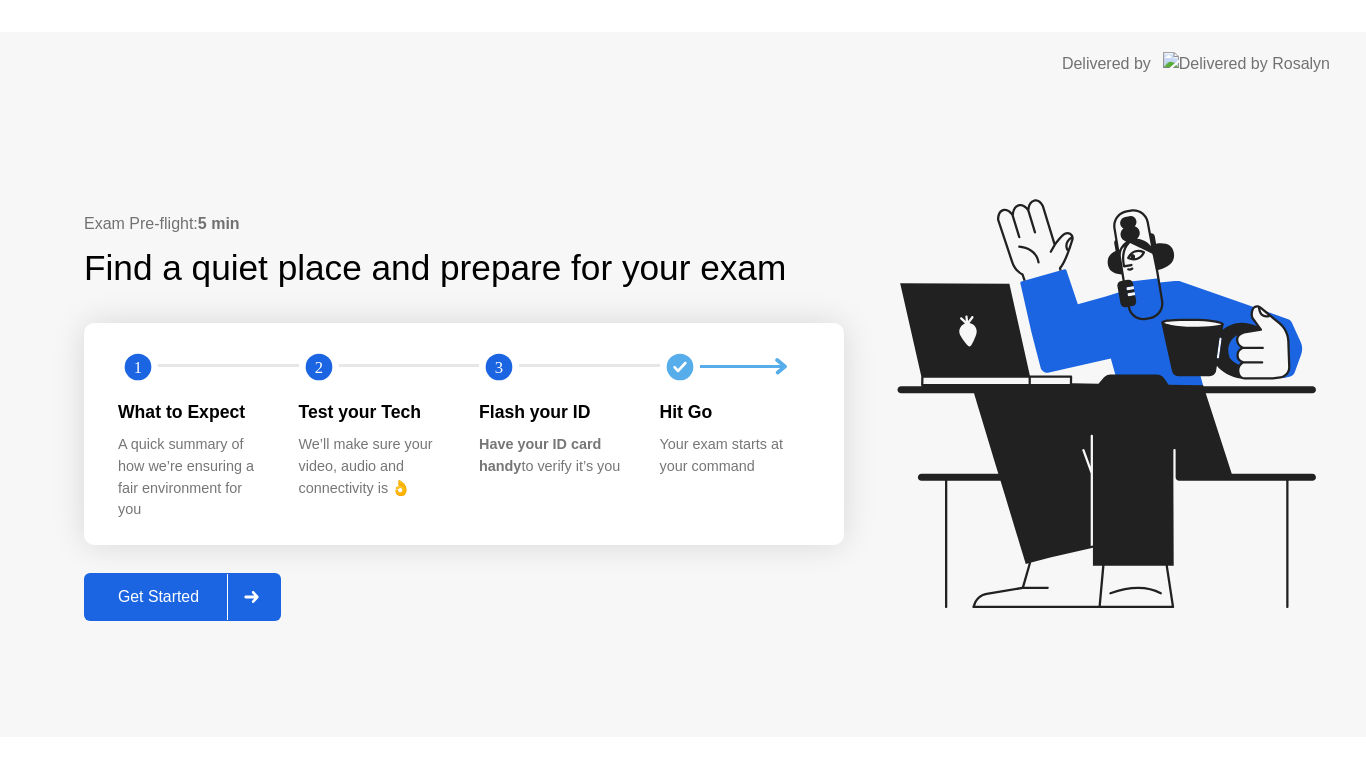 scroll, scrollTop: 0, scrollLeft: 0, axis: both 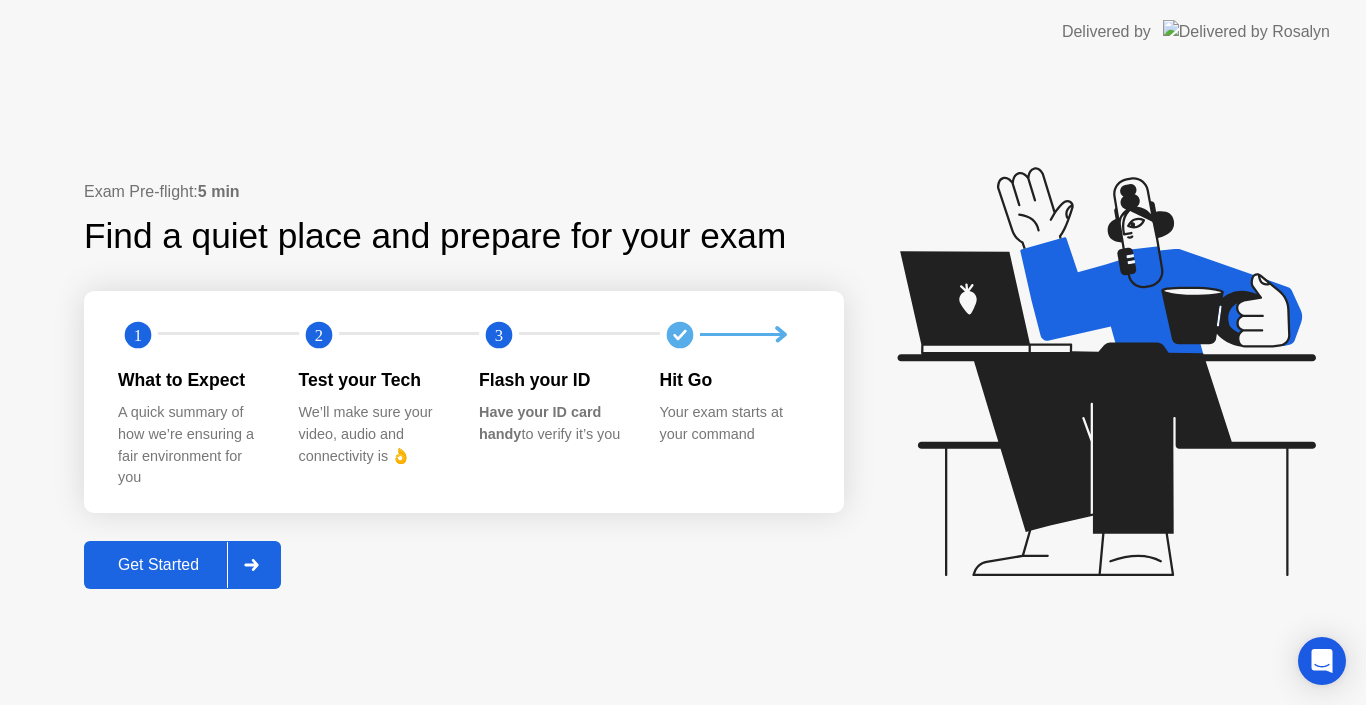 click on "Get Started" 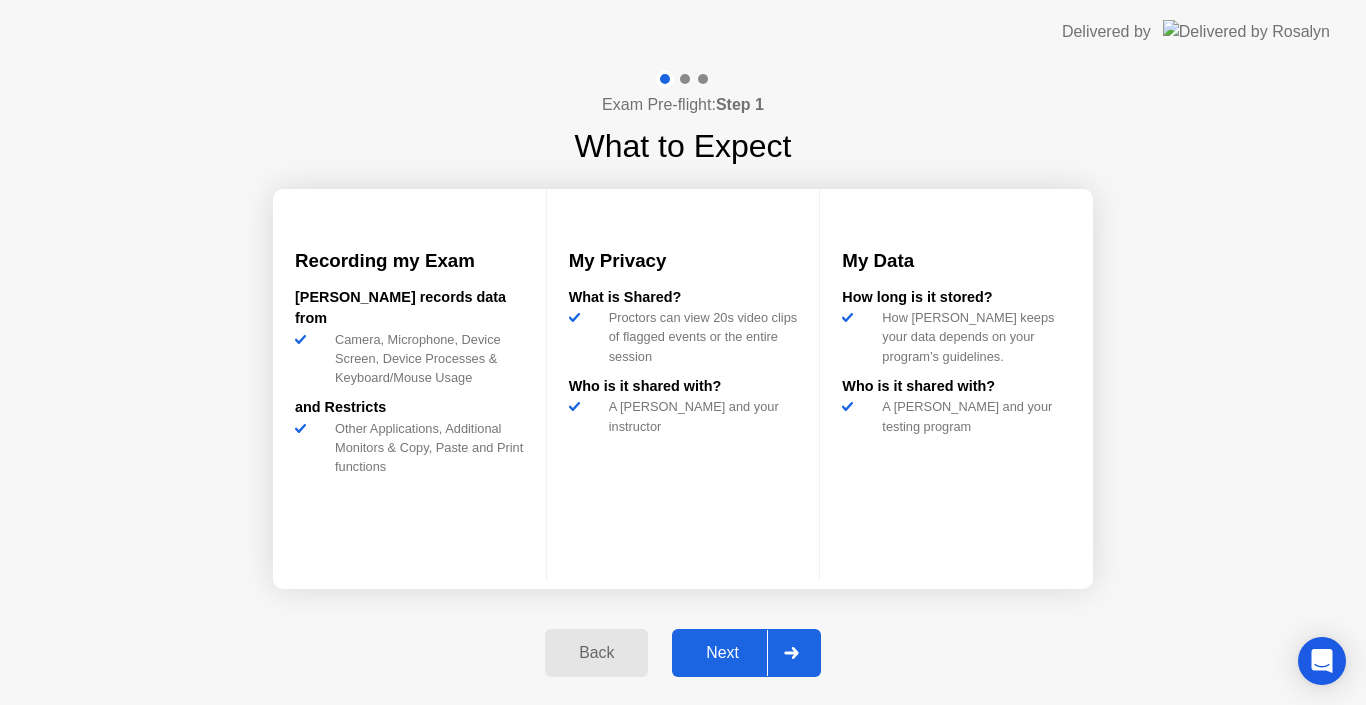 click on "Next" 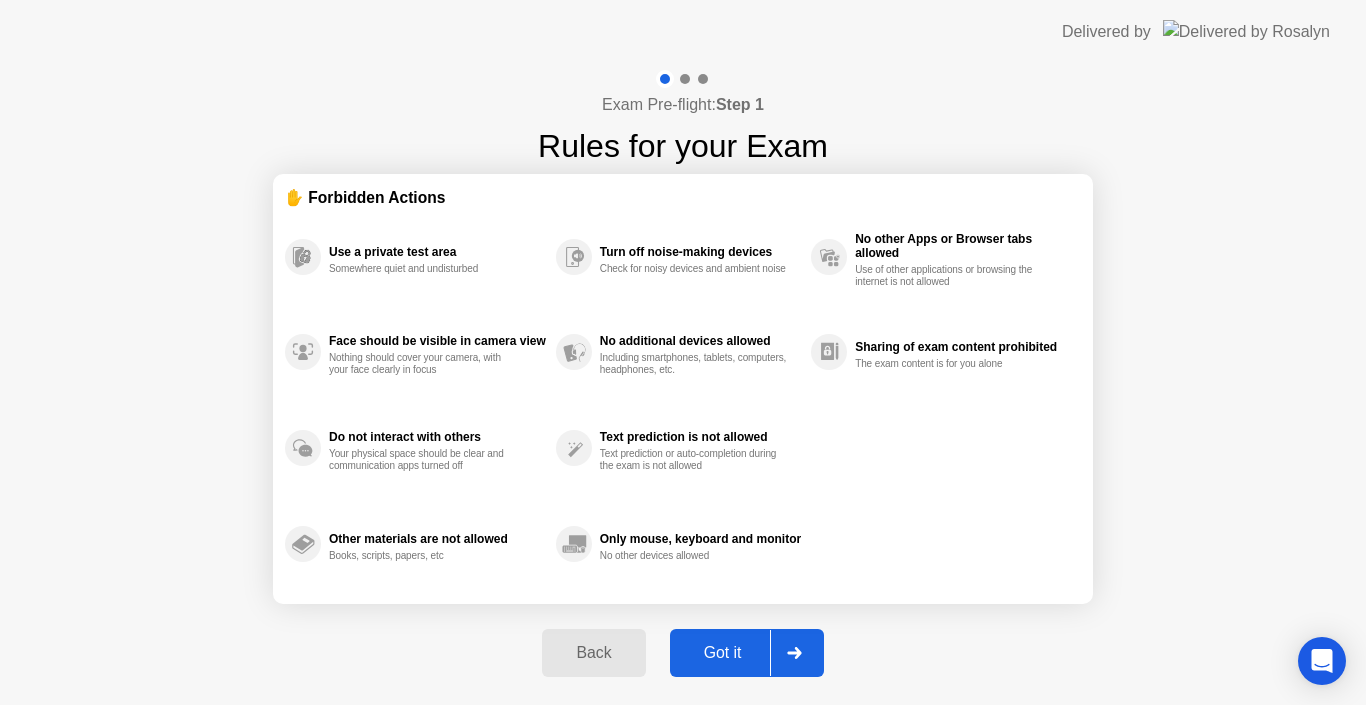click on "Got it" 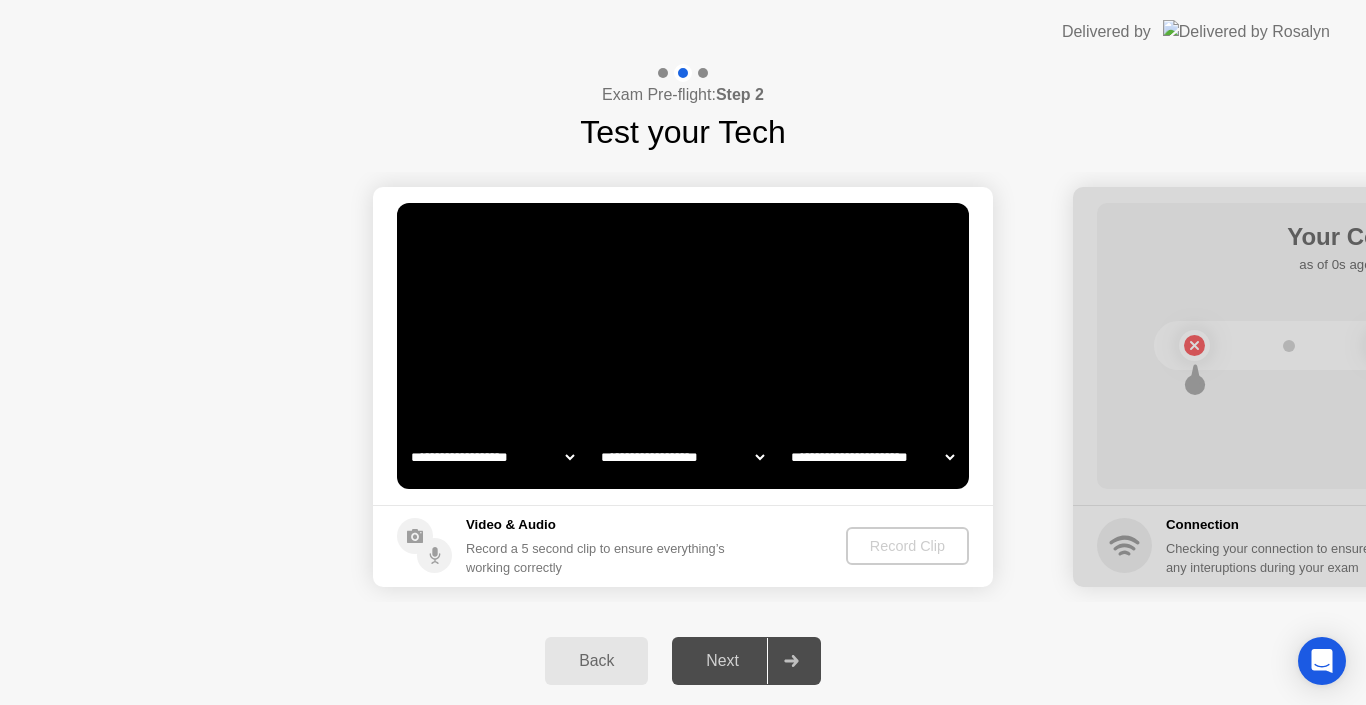 select on "**********" 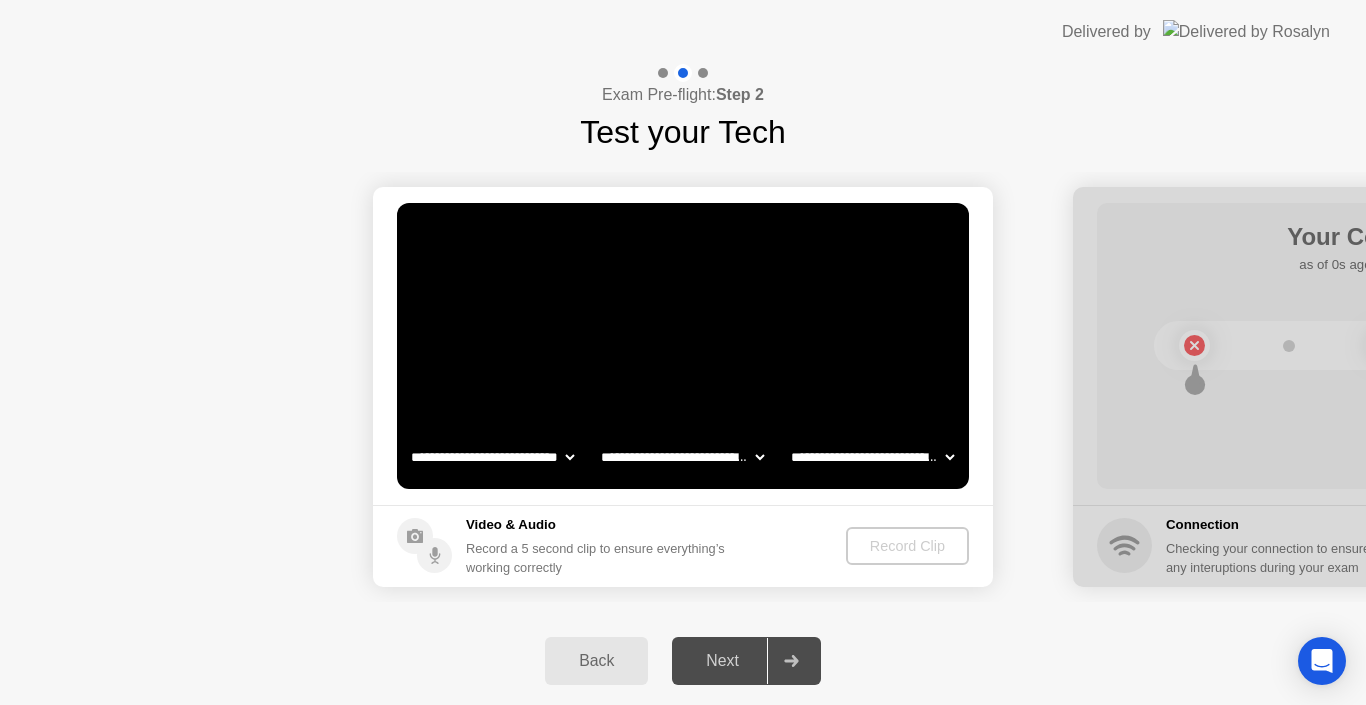 click on "Next" 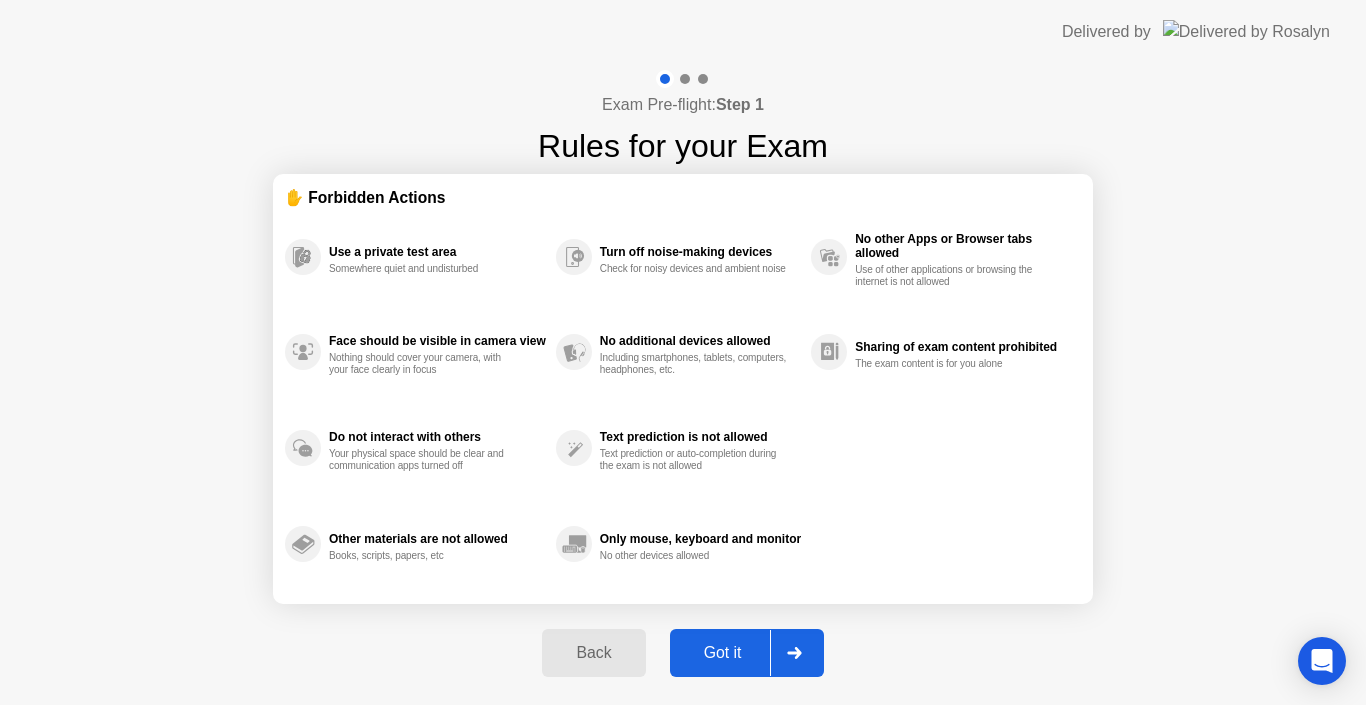 click on "Got it" 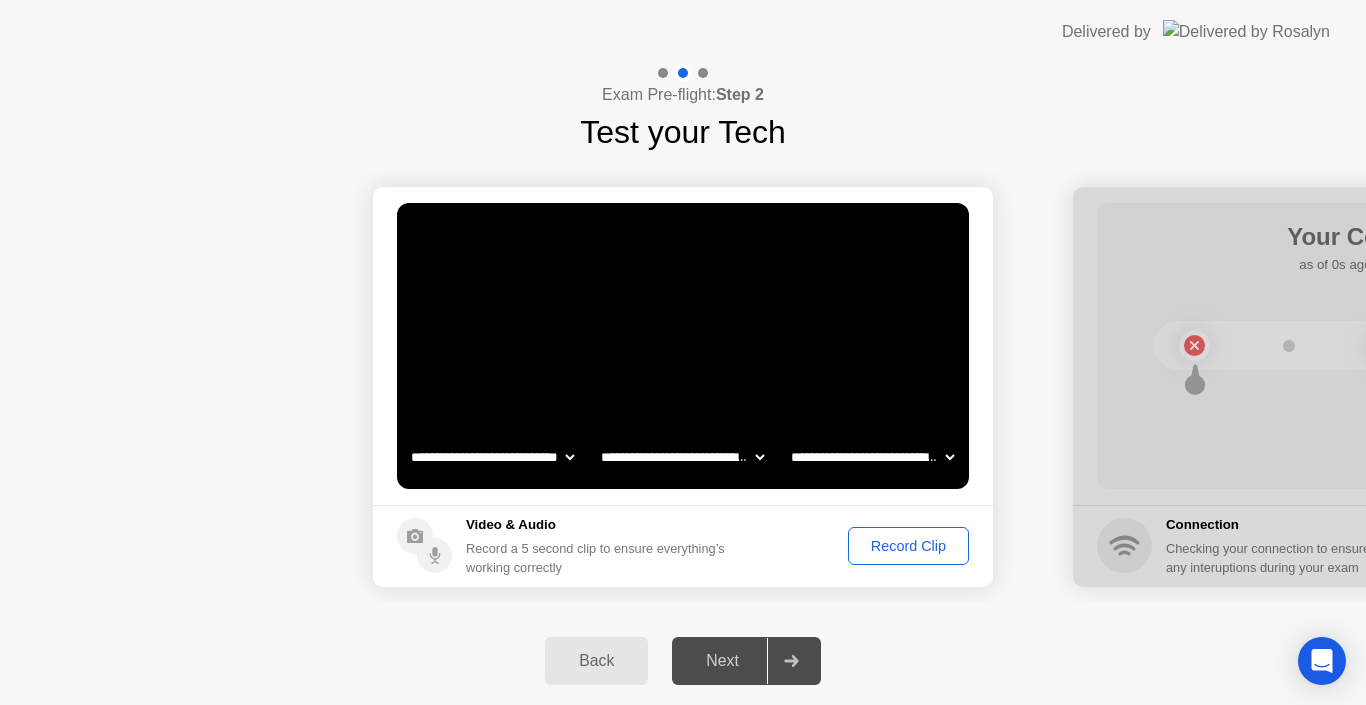 click on "Record Clip" 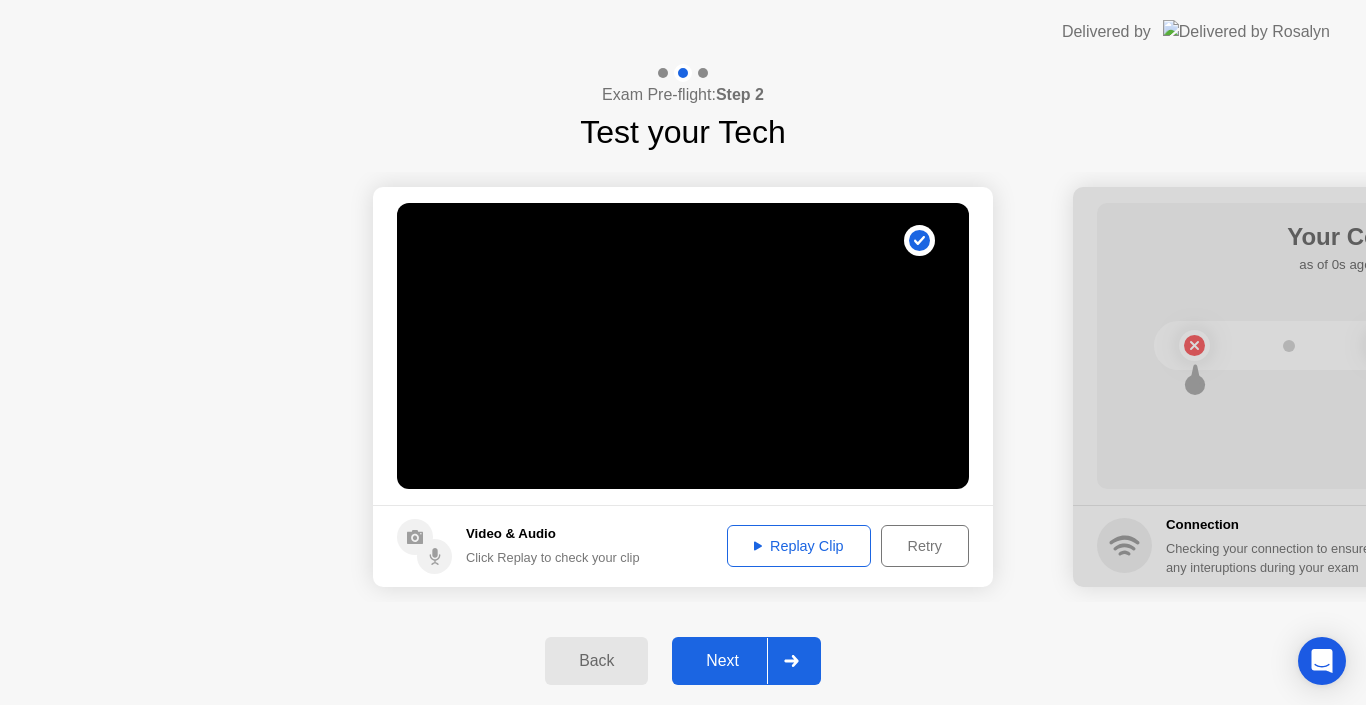 click on "Replay Clip" 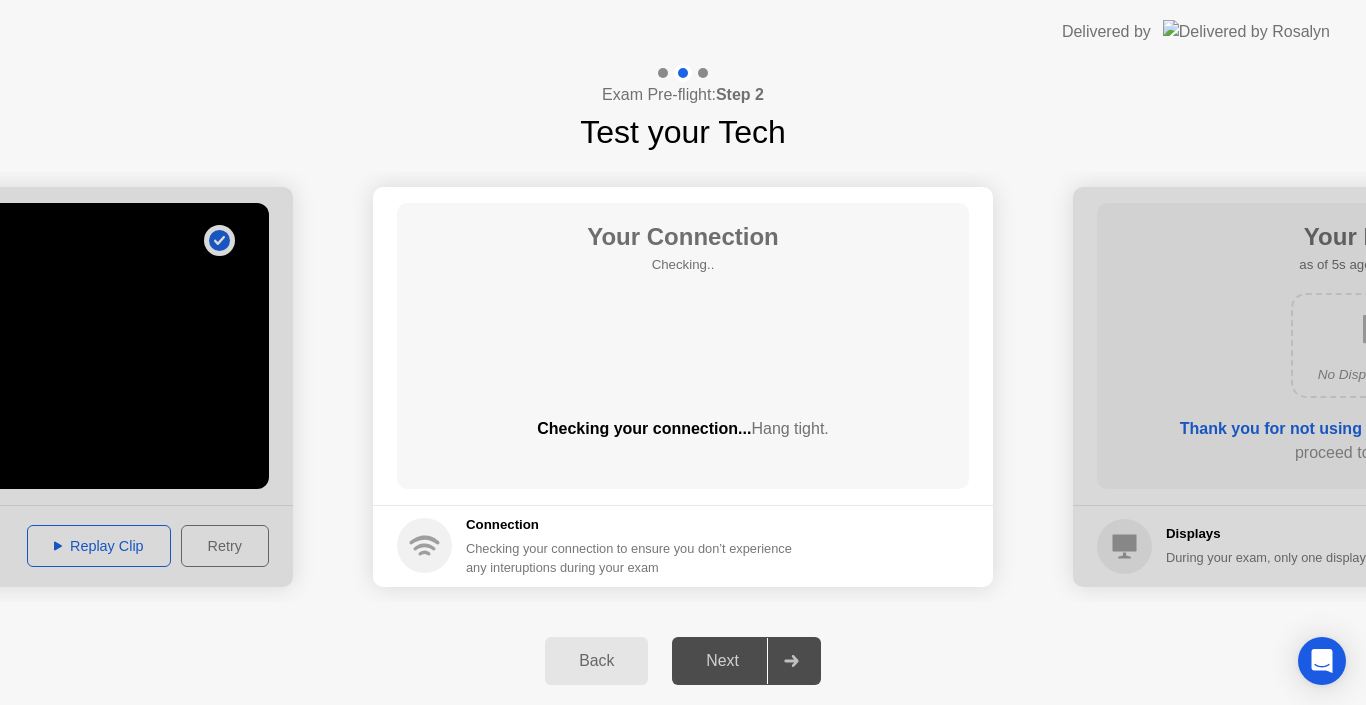click on "Back" 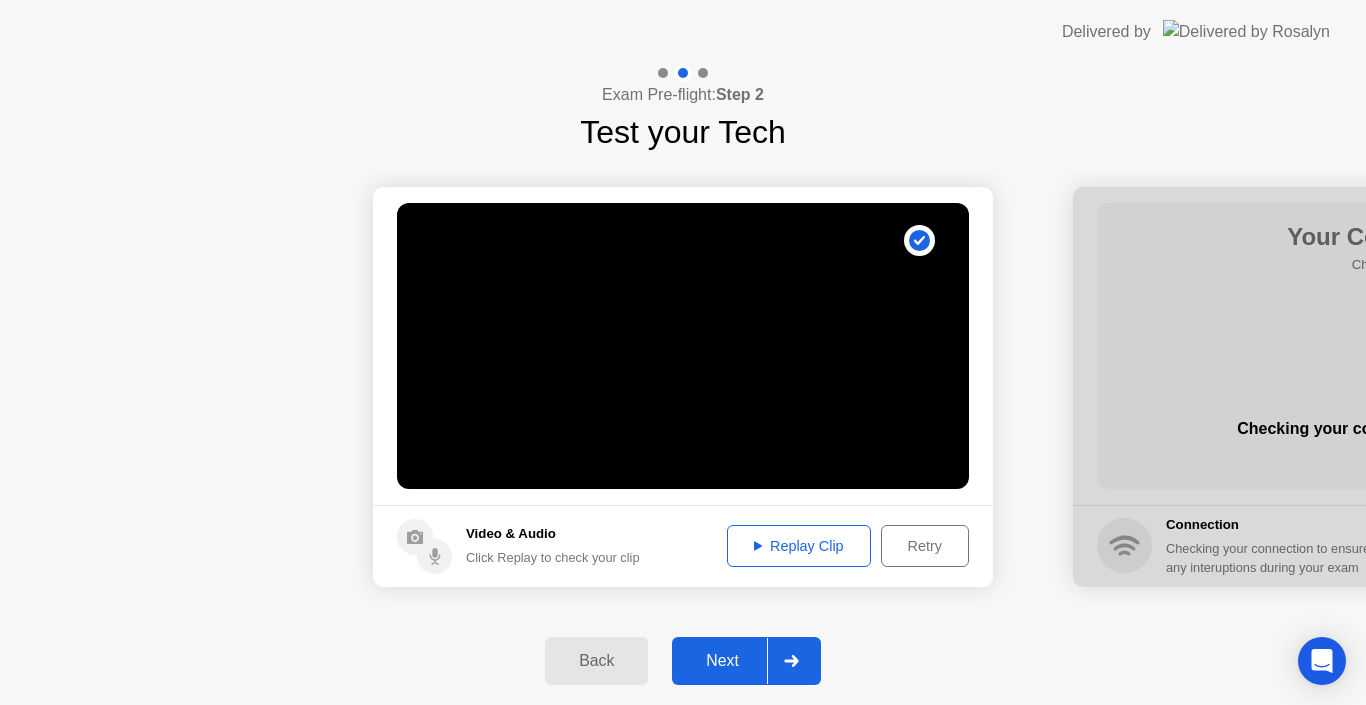 click on "Back" 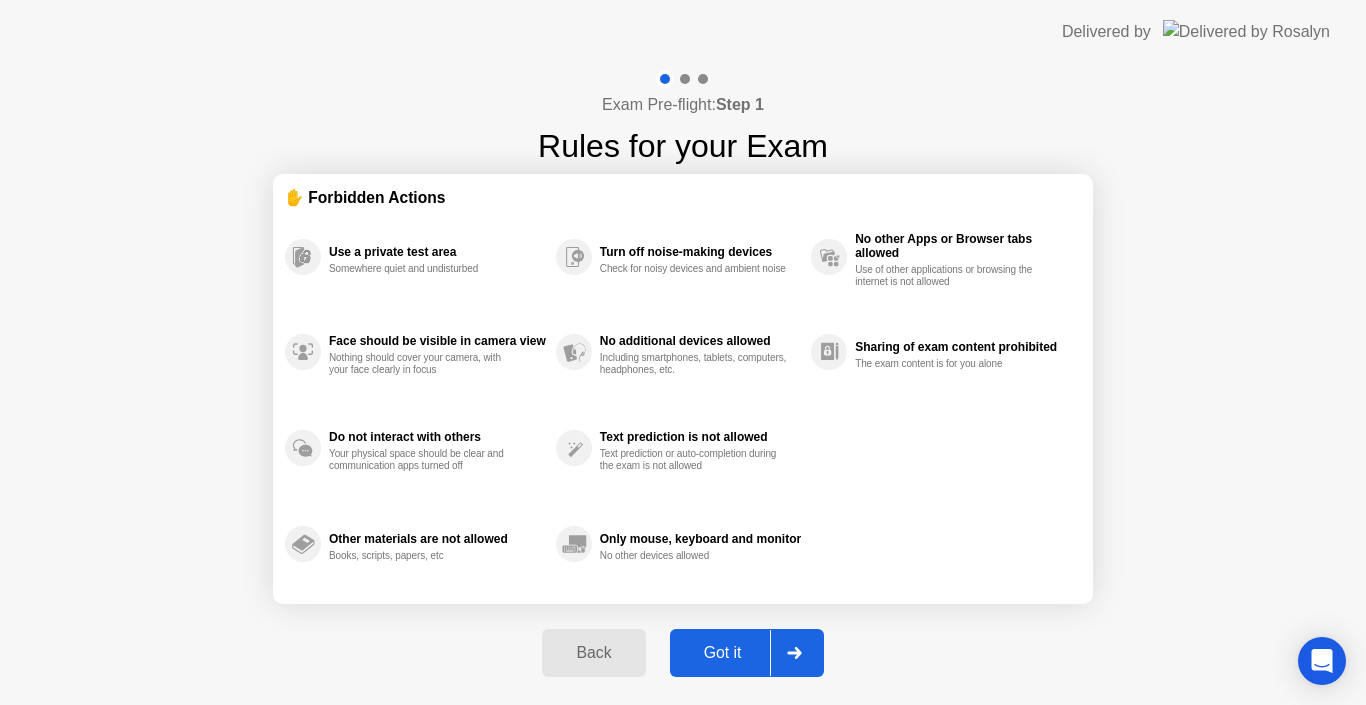 click on "Got it" 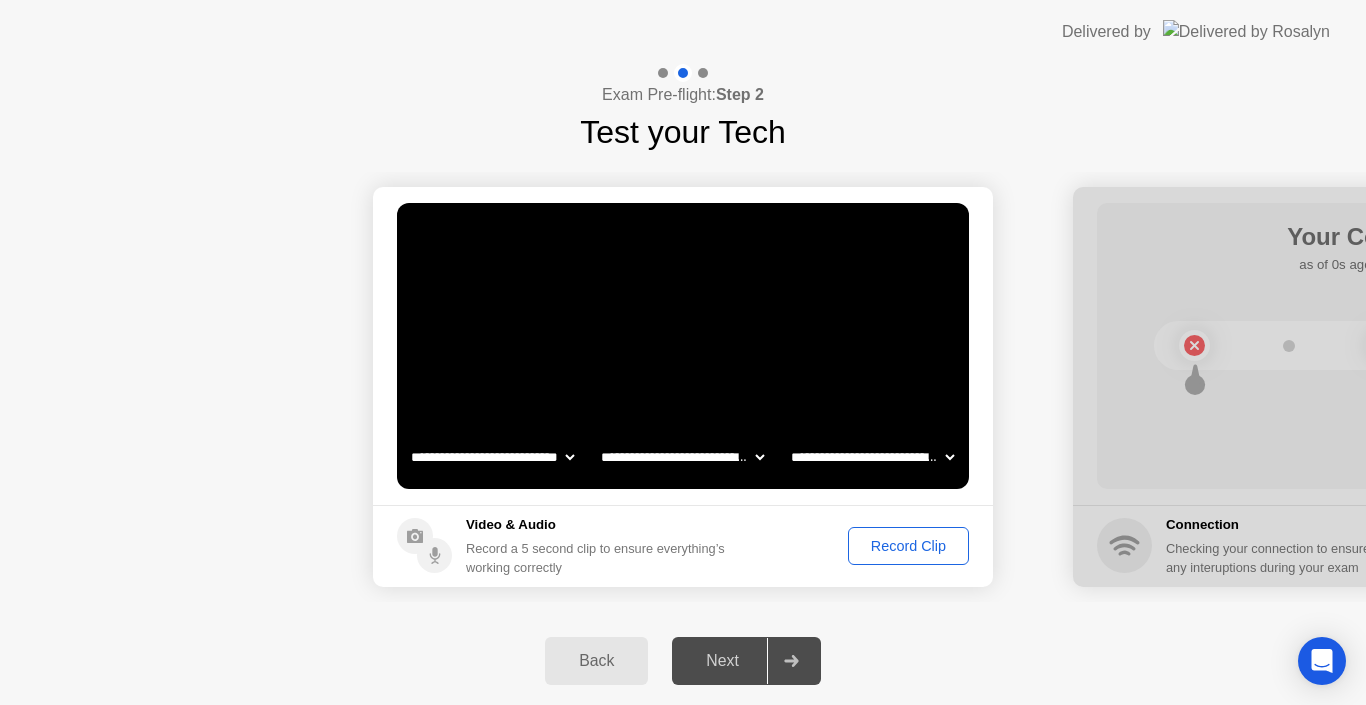 click on "Record Clip" 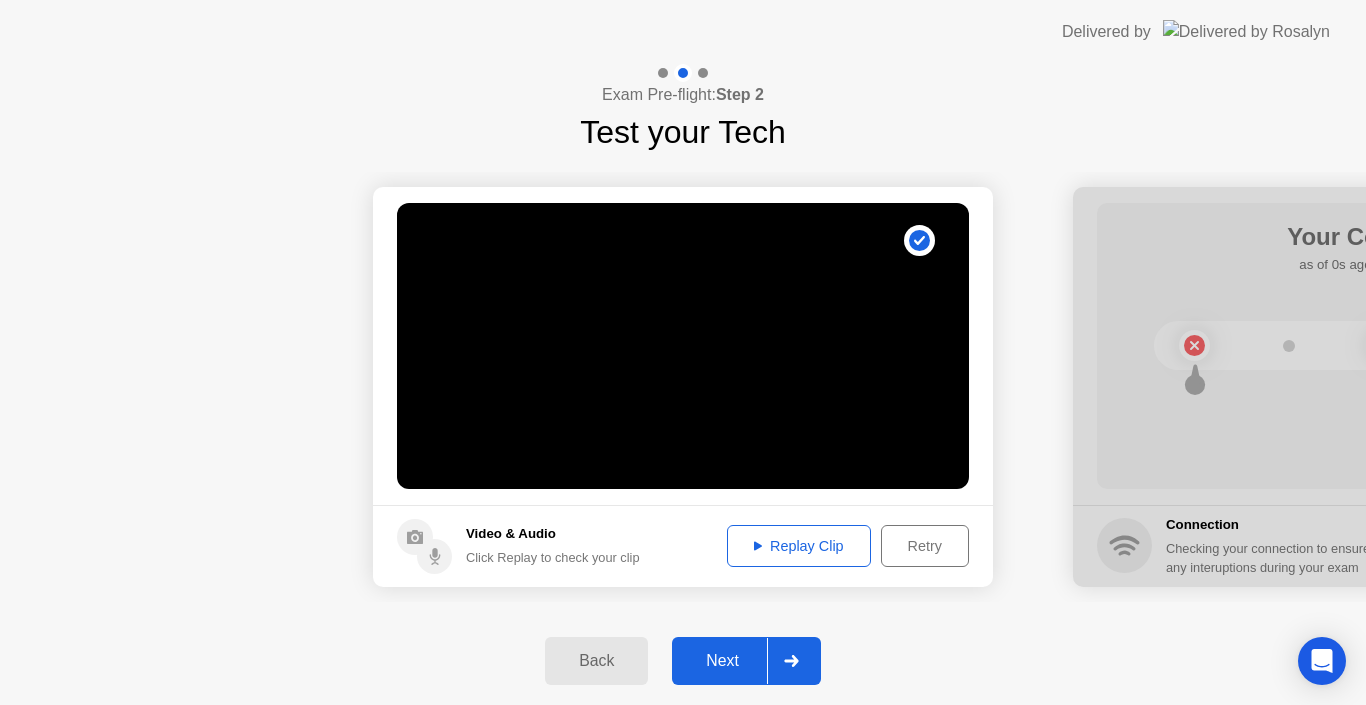click on "Replay Clip" 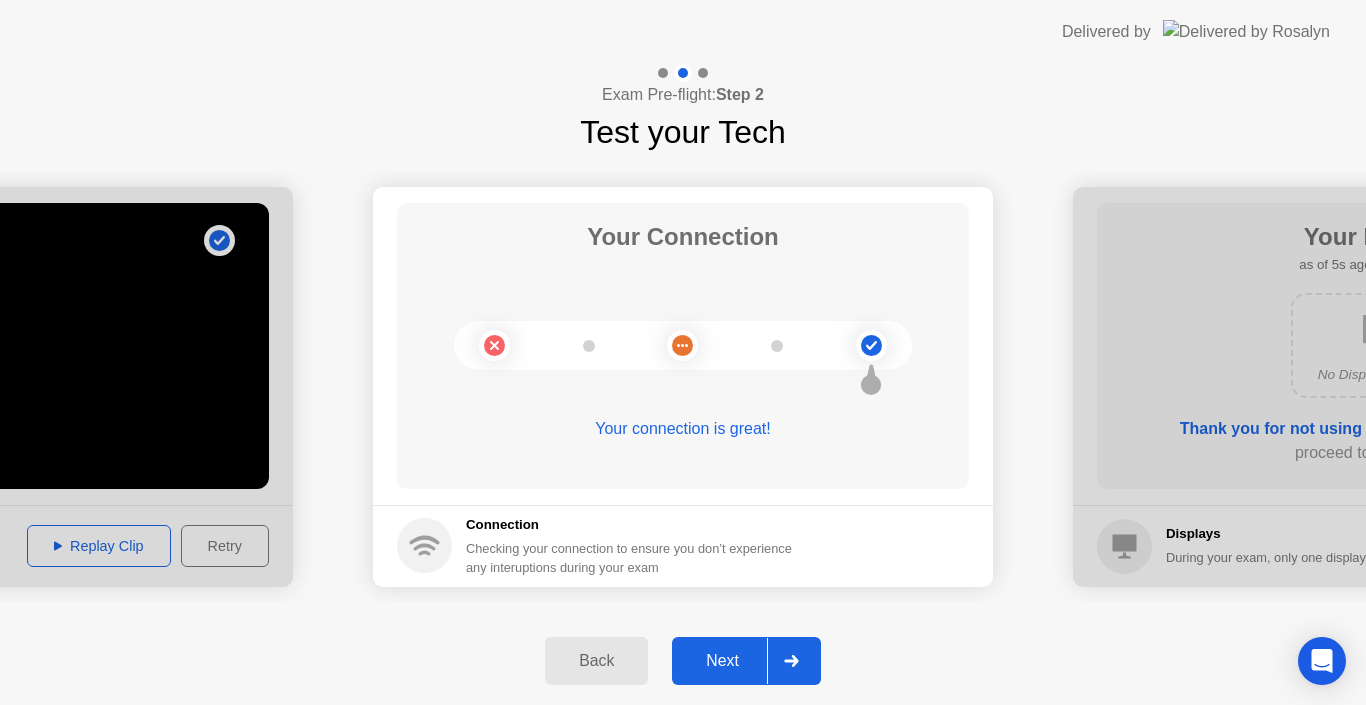 click on "Next" 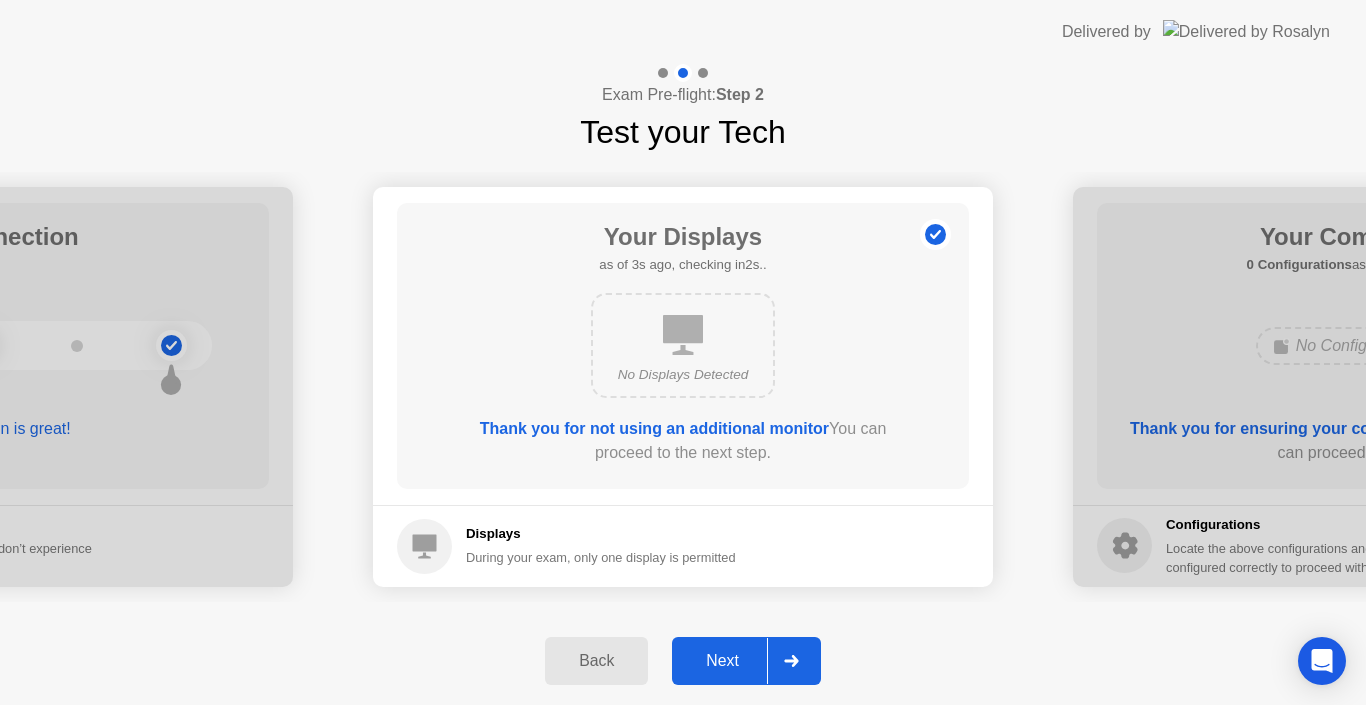 click on "Next" 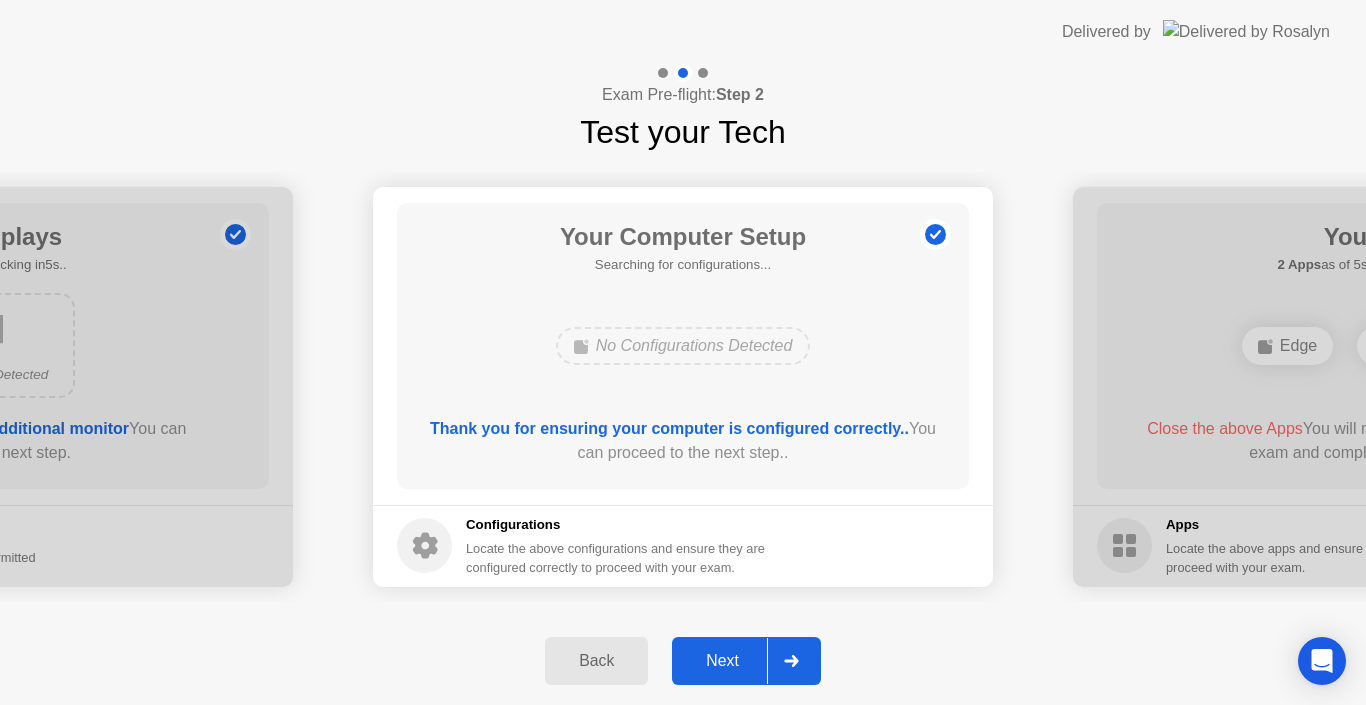 click on "Next" 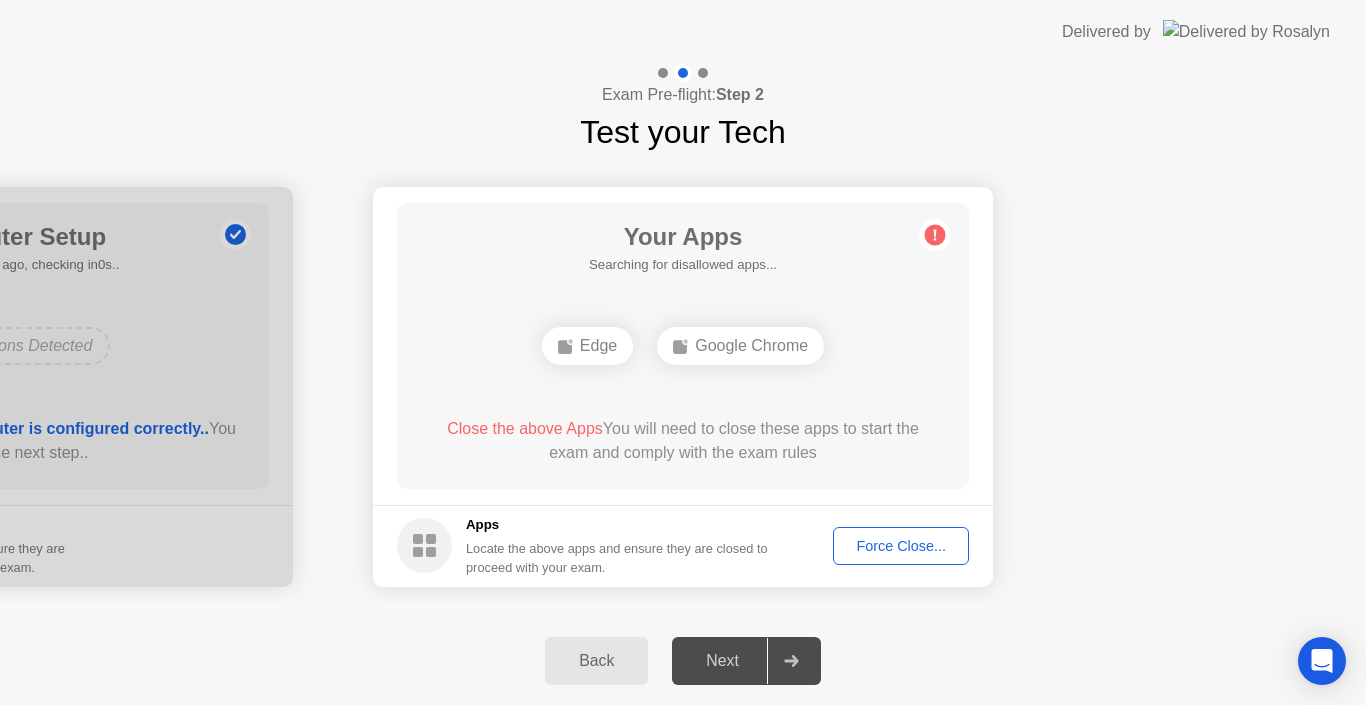 click on "Force Close..." 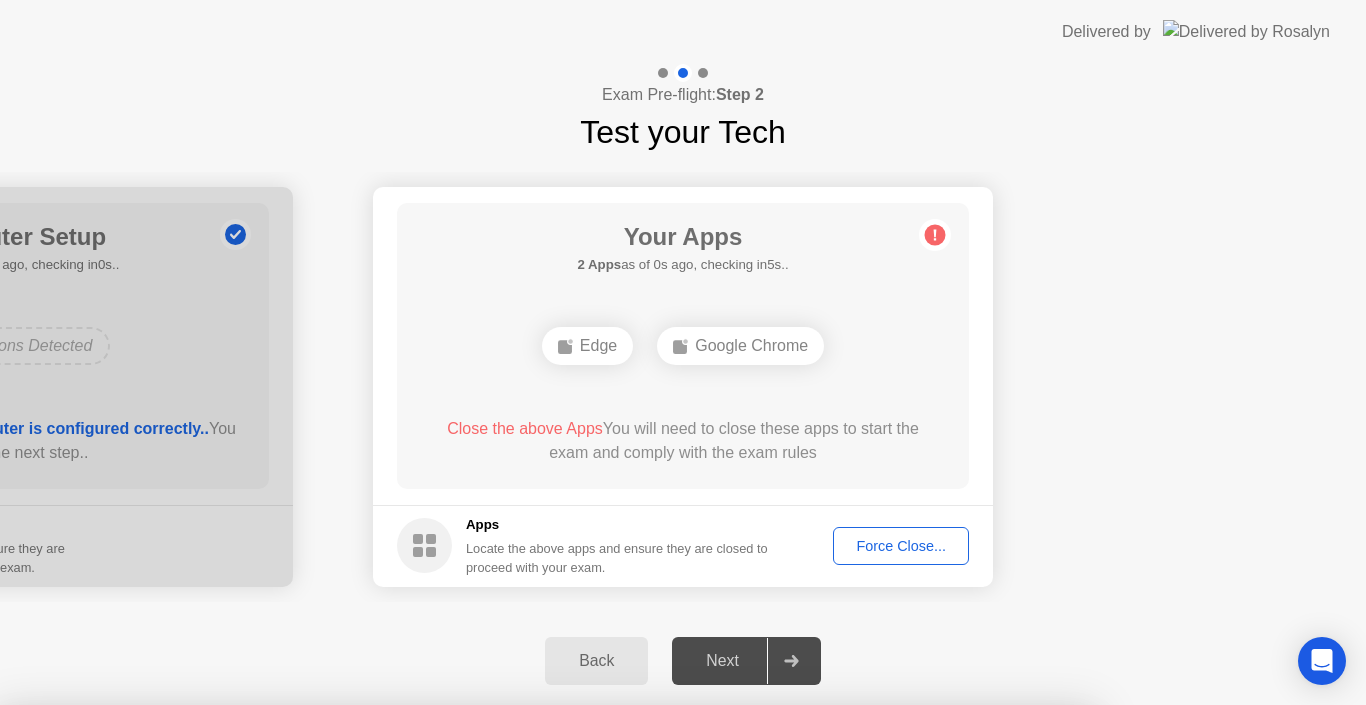 click on "Confirm" at bounding box center [613, 981] 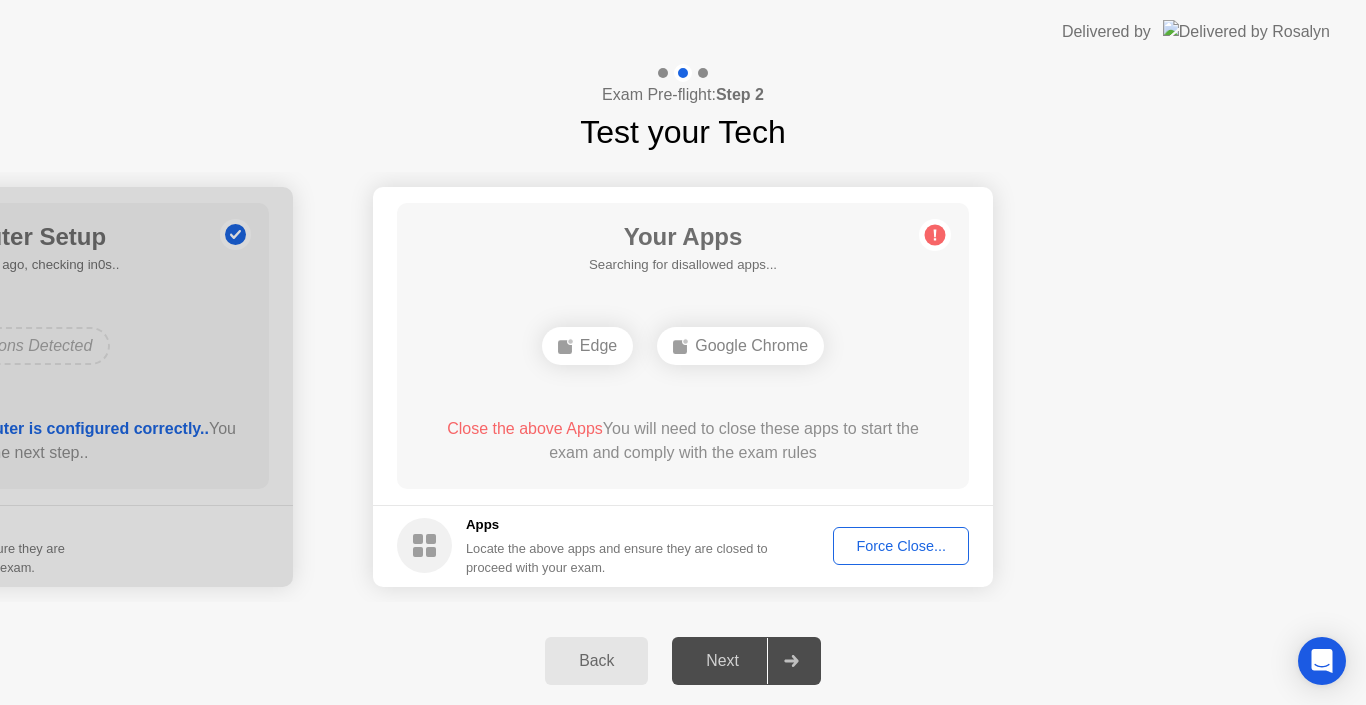 click on "Next" 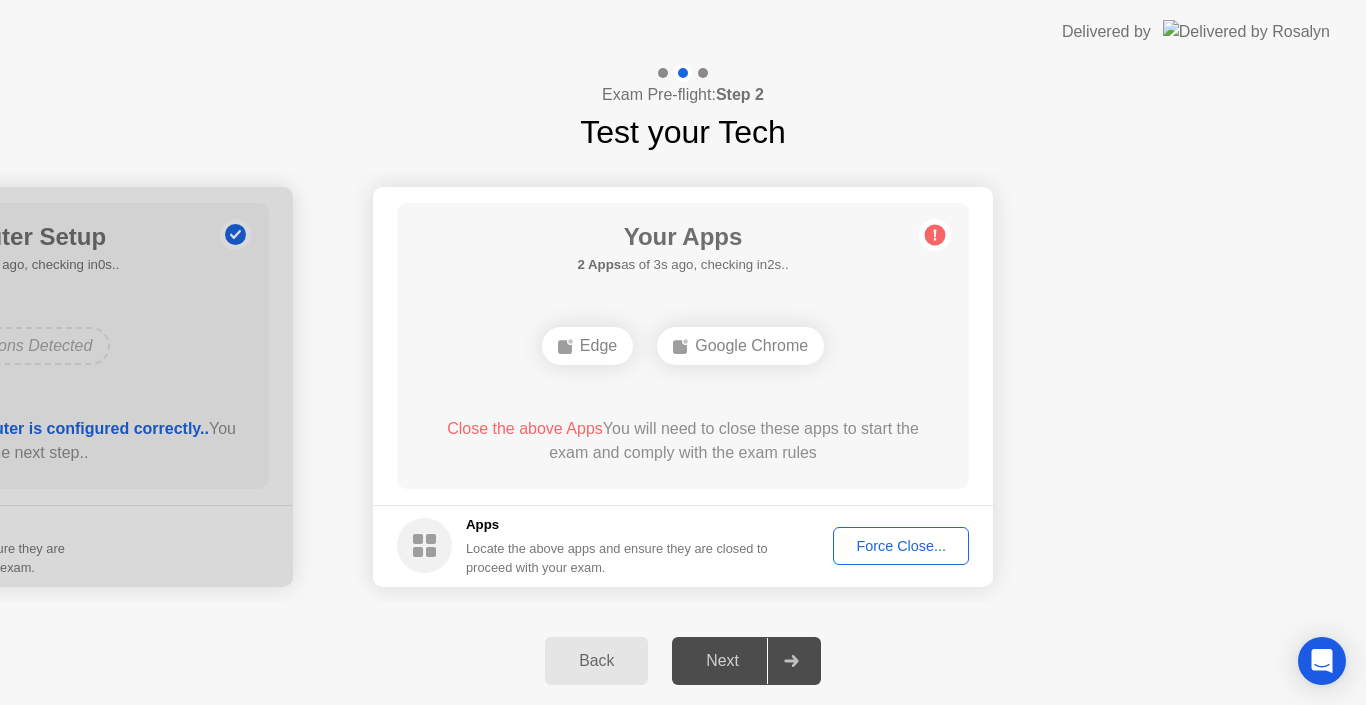 click on "Next" 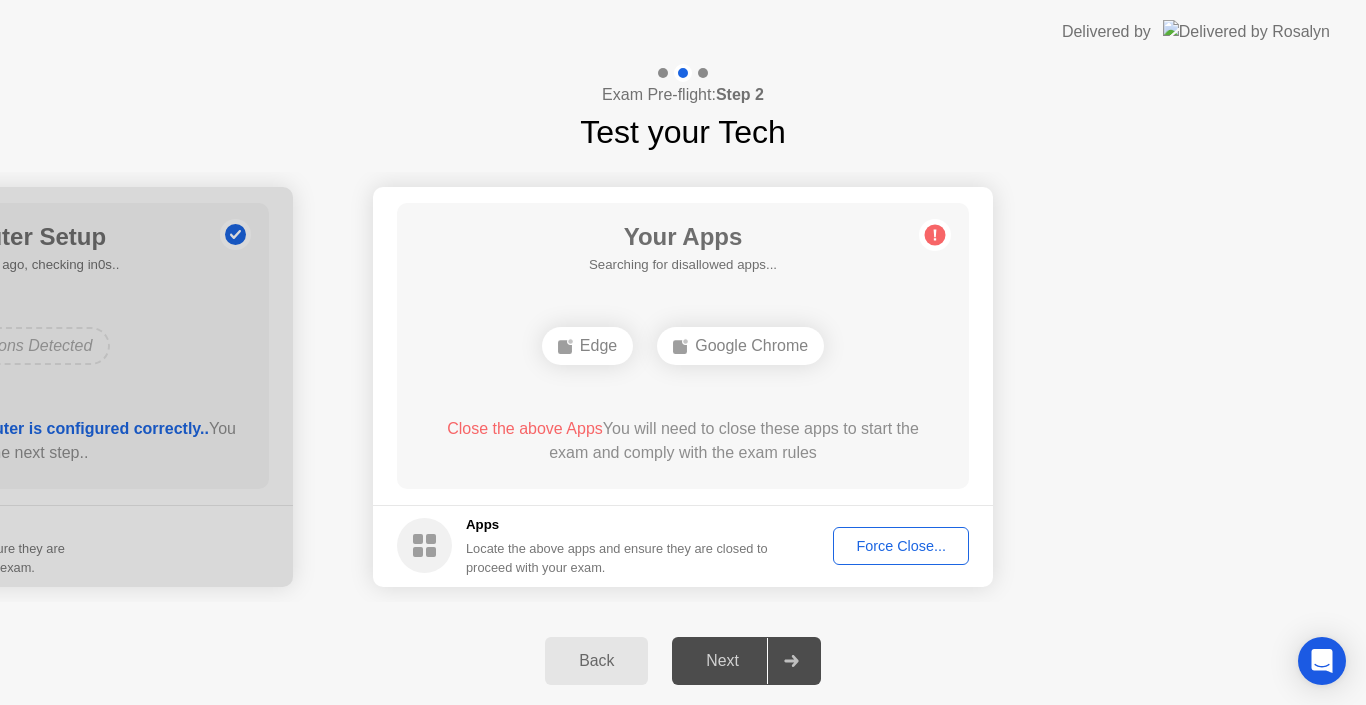 click on "Google Chrome" 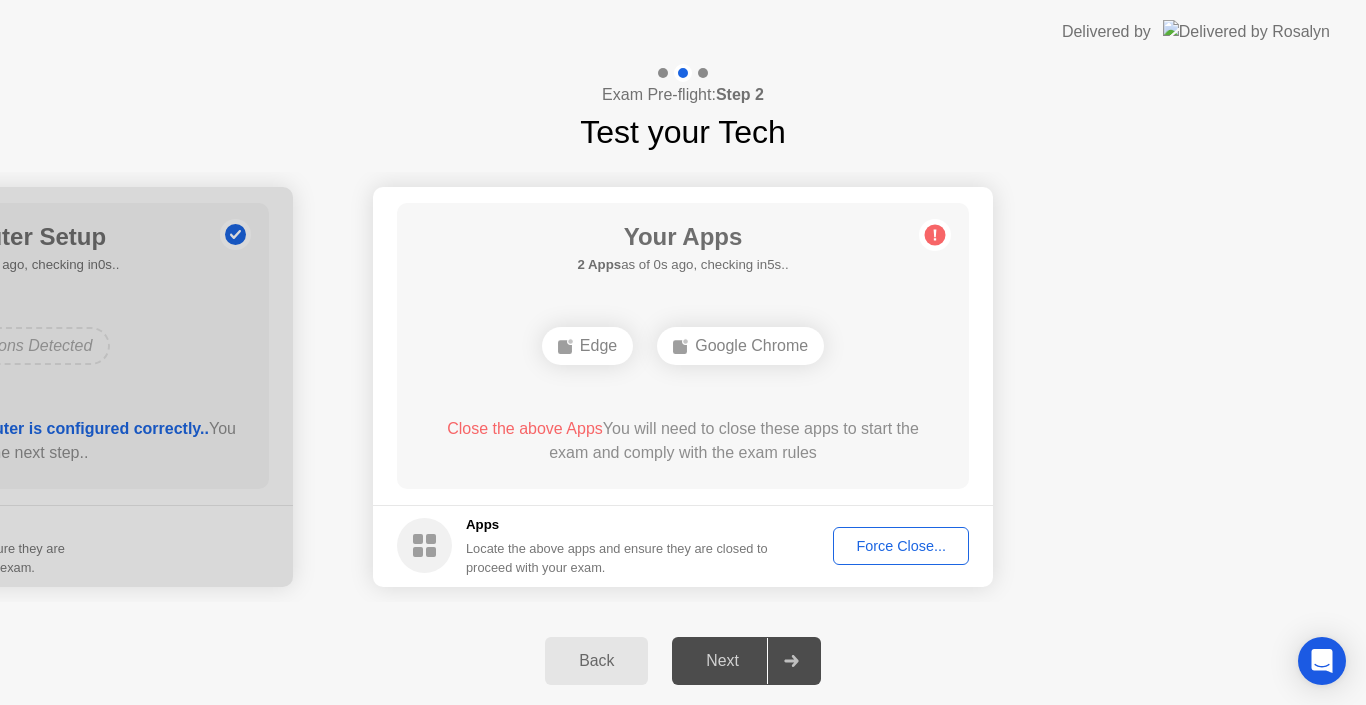 click on "Google Chrome" 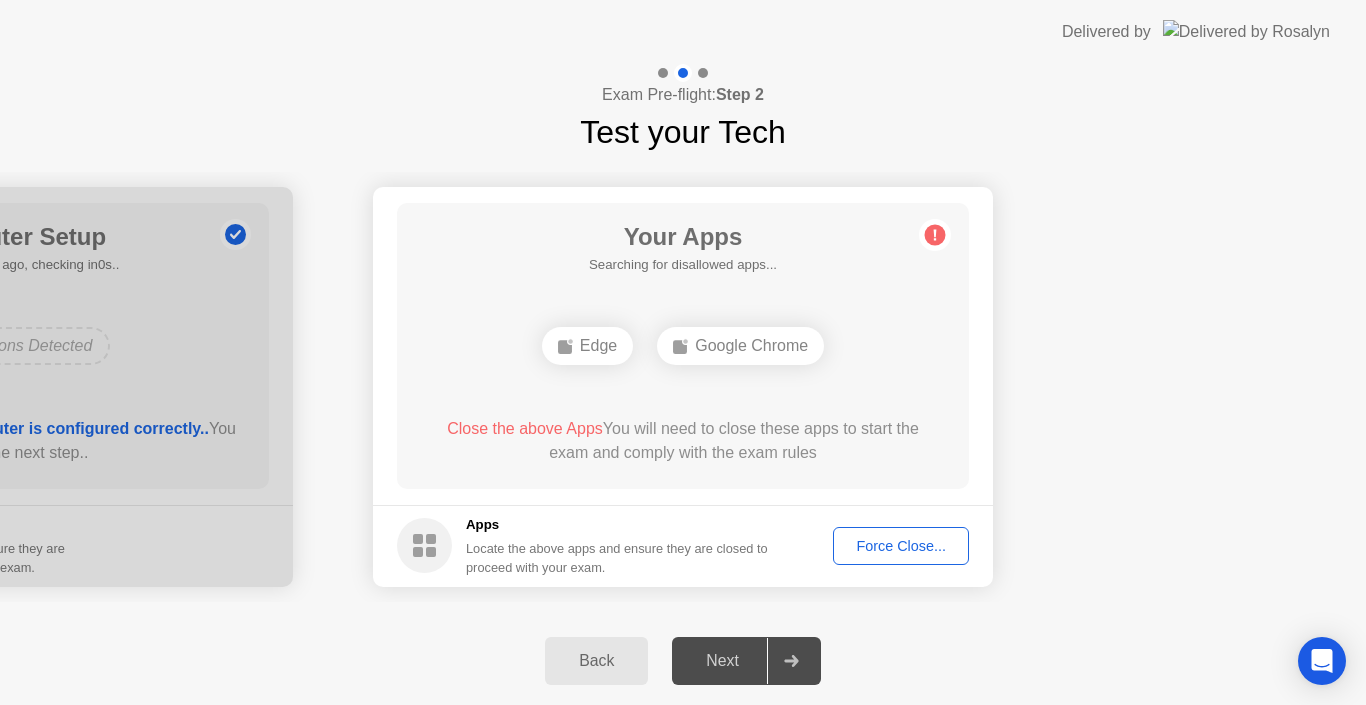 click on "Next" 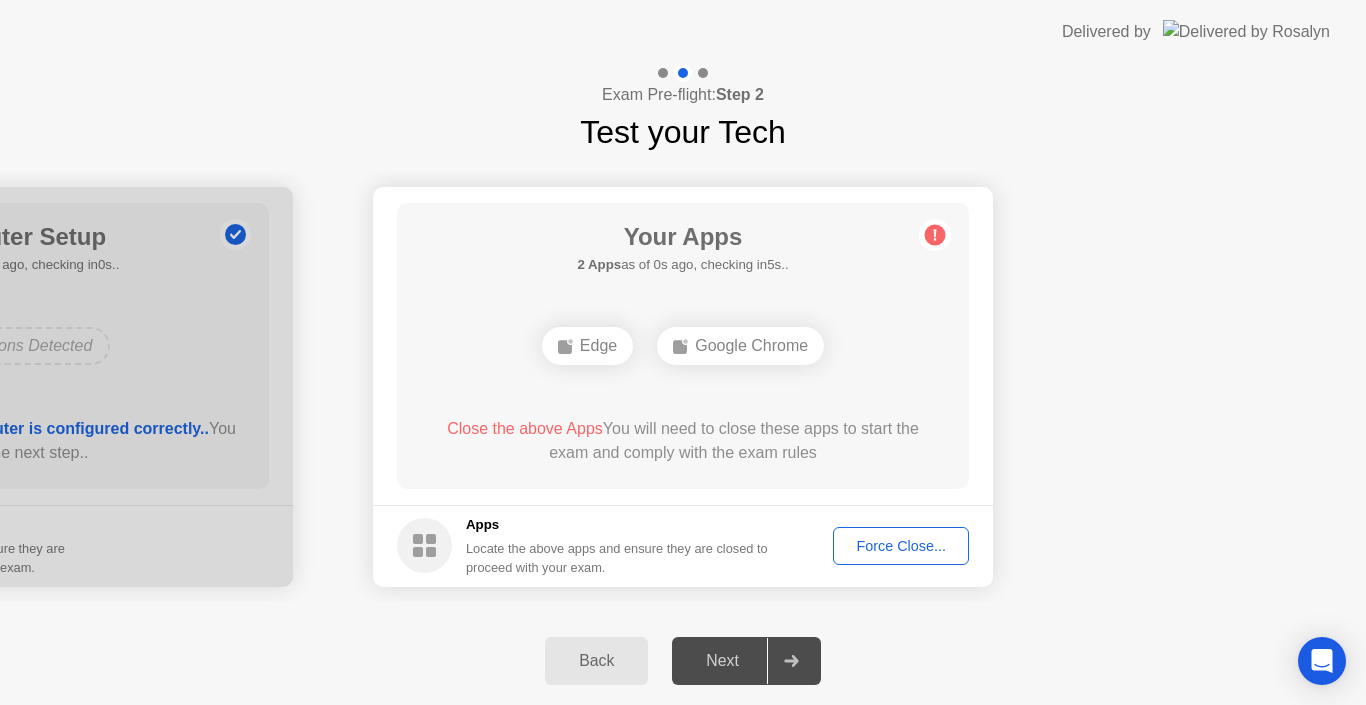 click on "Force Close..." 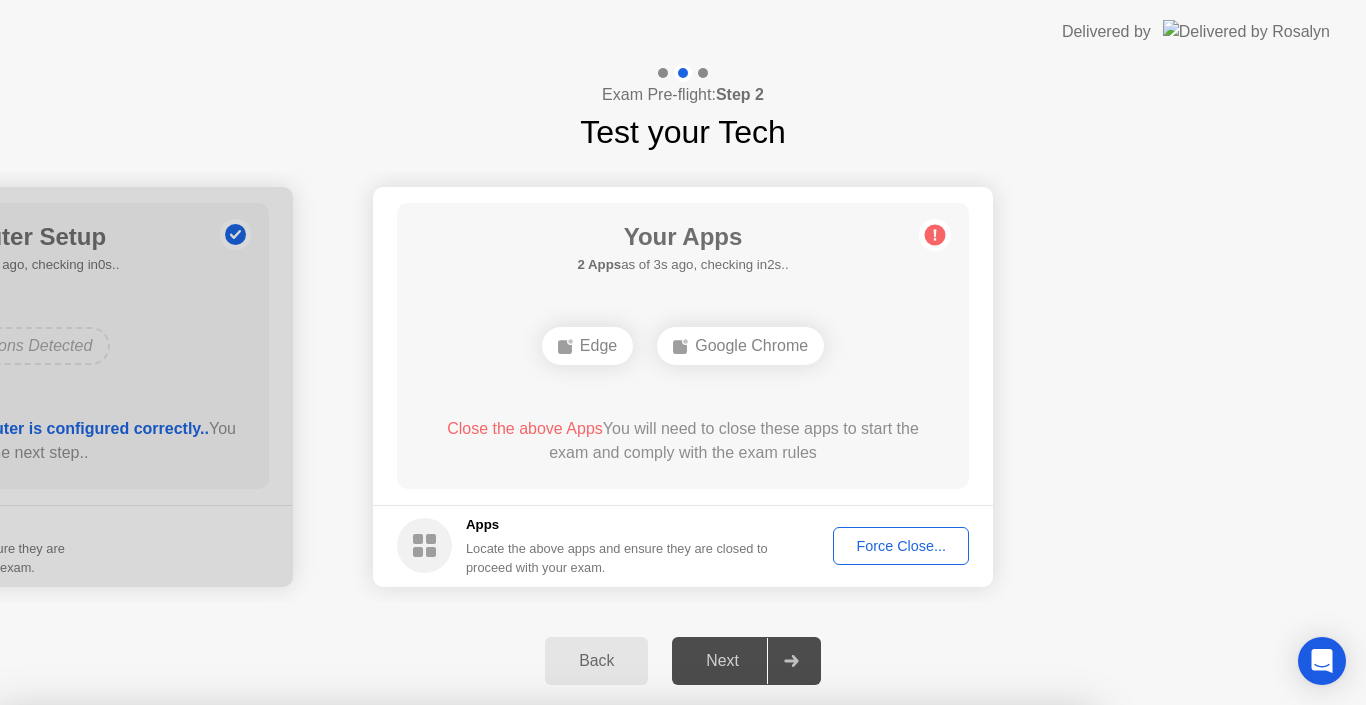 click on "Google Chrome" at bounding box center (604, 914) 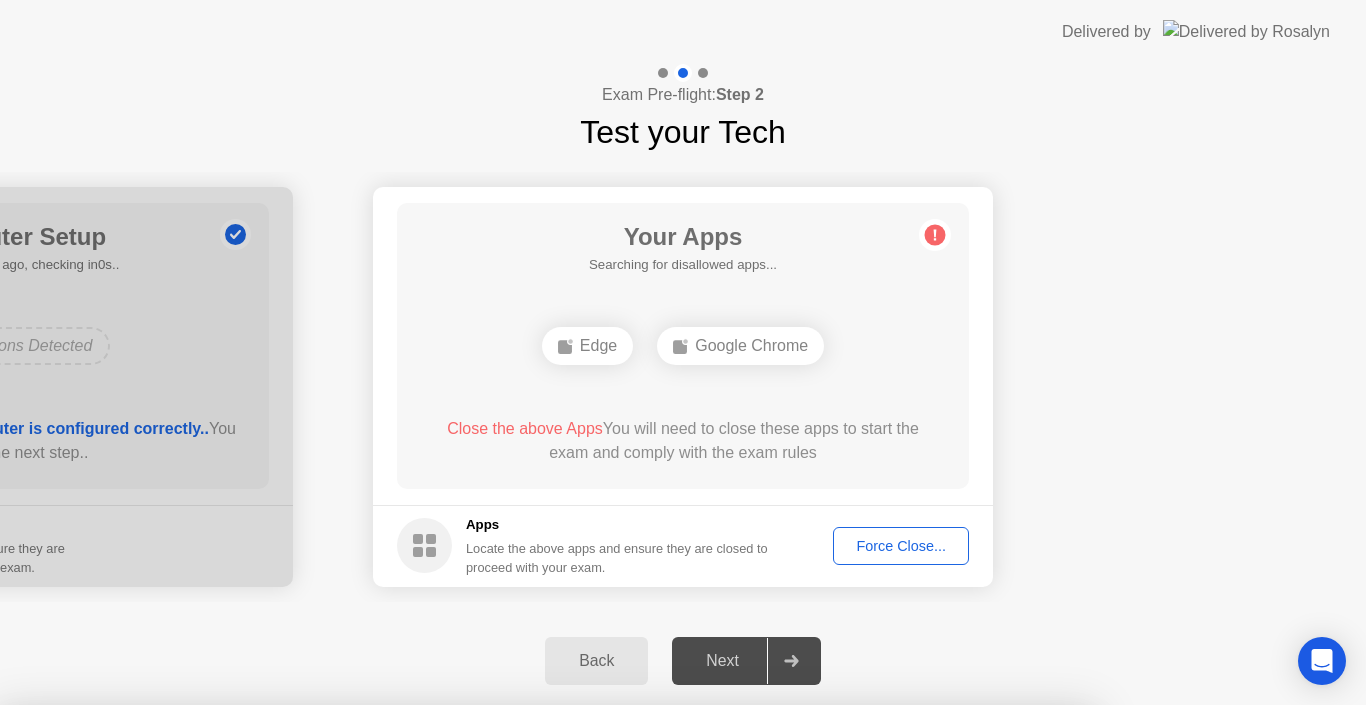 click on "Confirm" at bounding box center (613, 981) 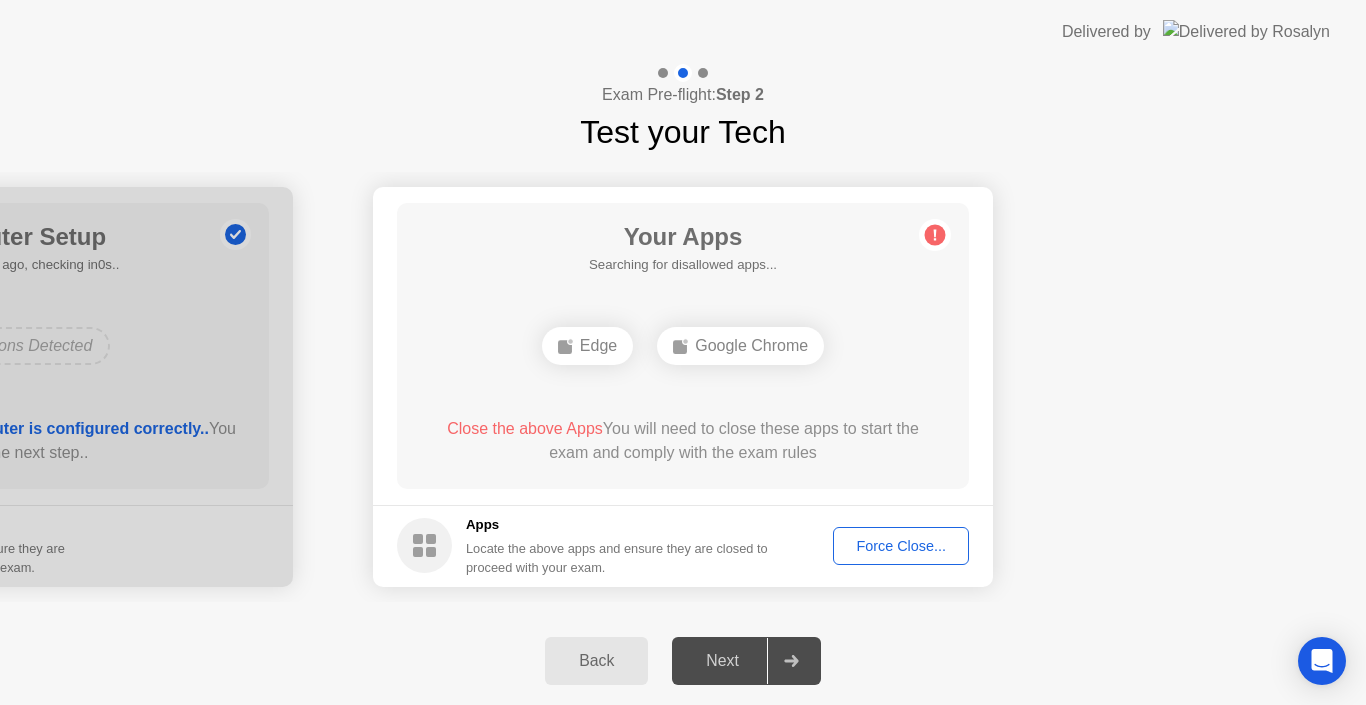 click on "Force Close..." 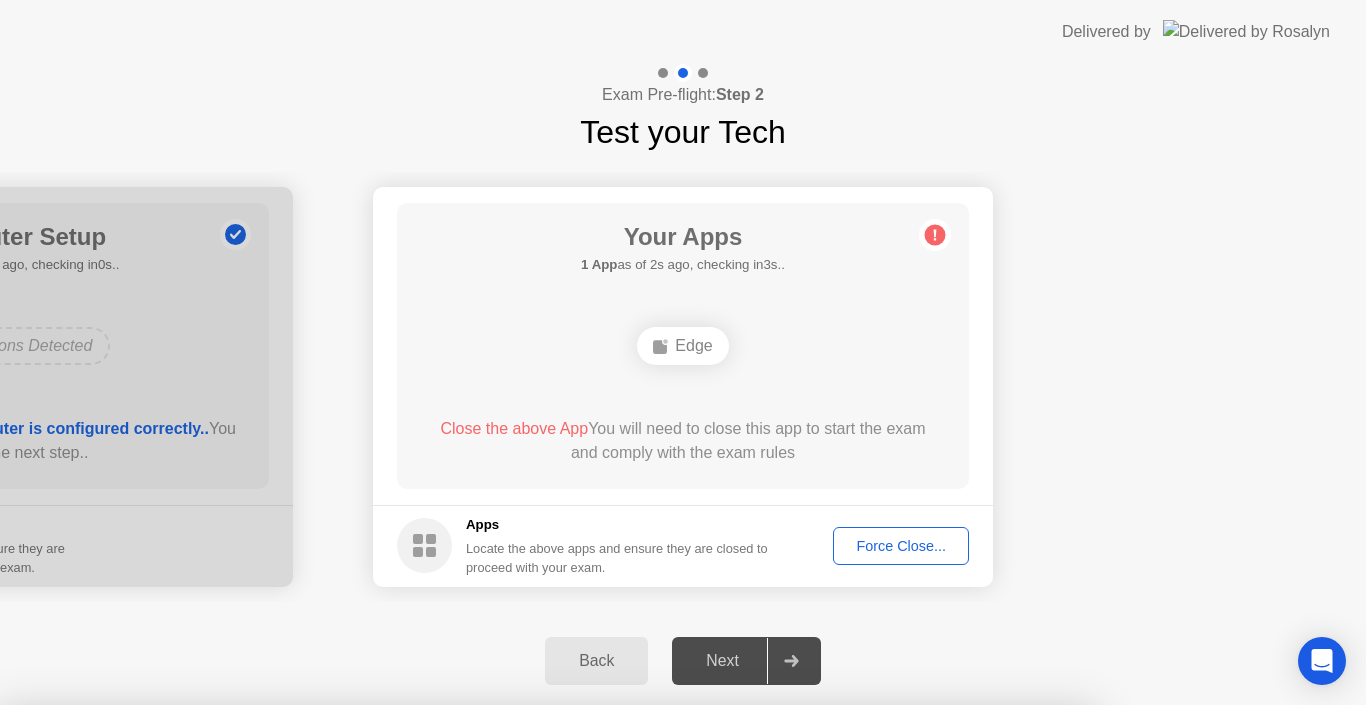 click on "Confirm" at bounding box center [613, 981] 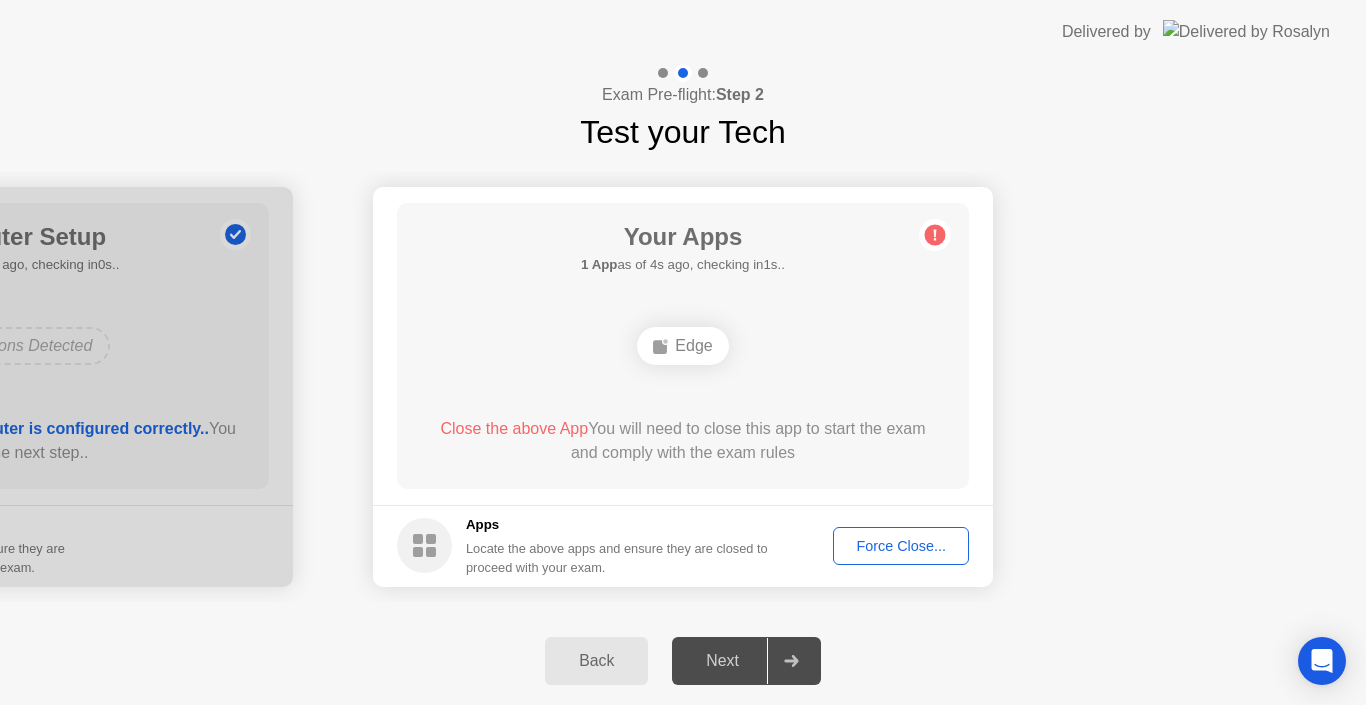 click on "Force Close..." 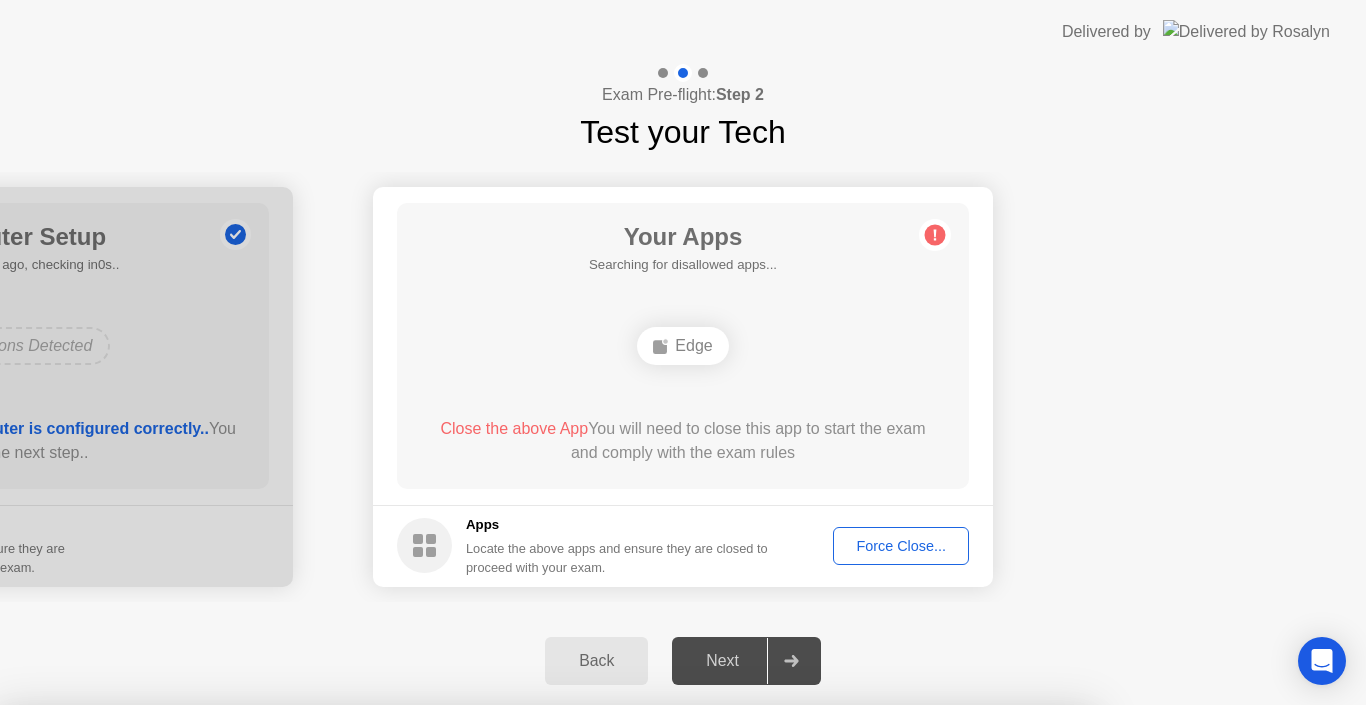 click on "Cancel" at bounding box center [476, 981] 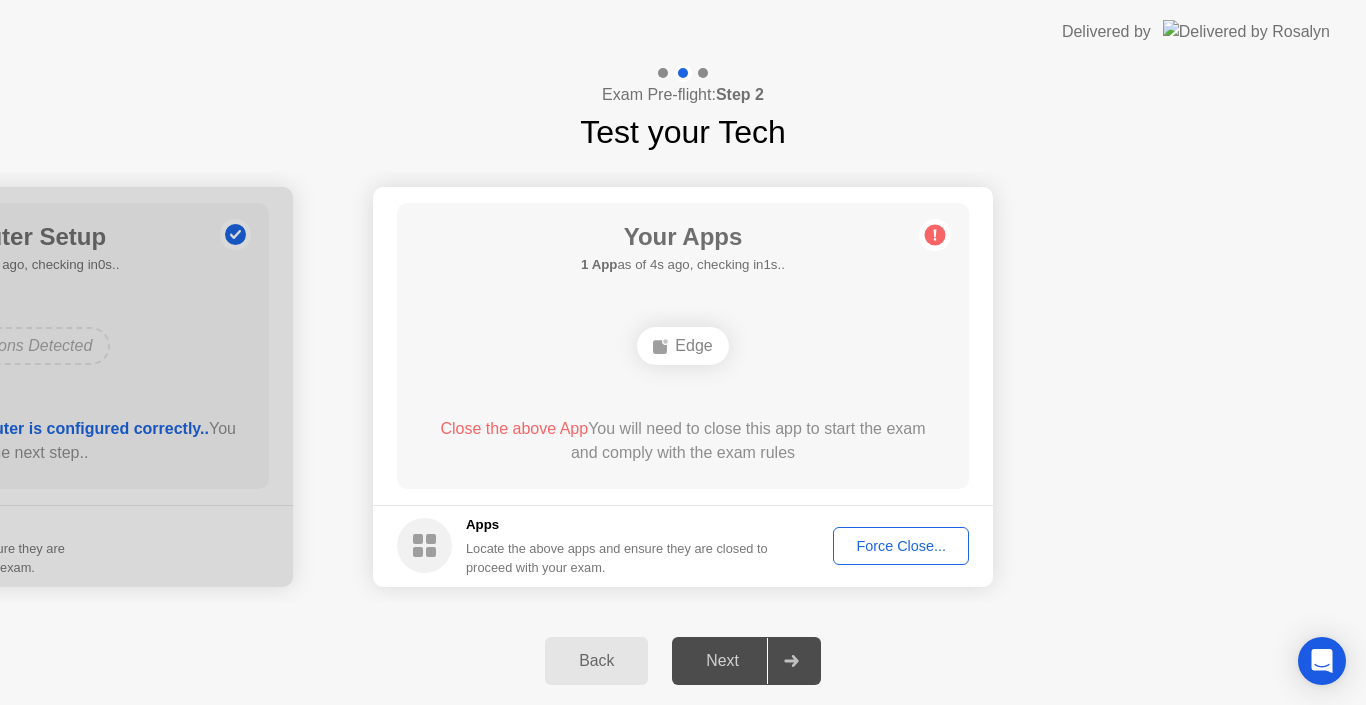 click on "Force Close..." 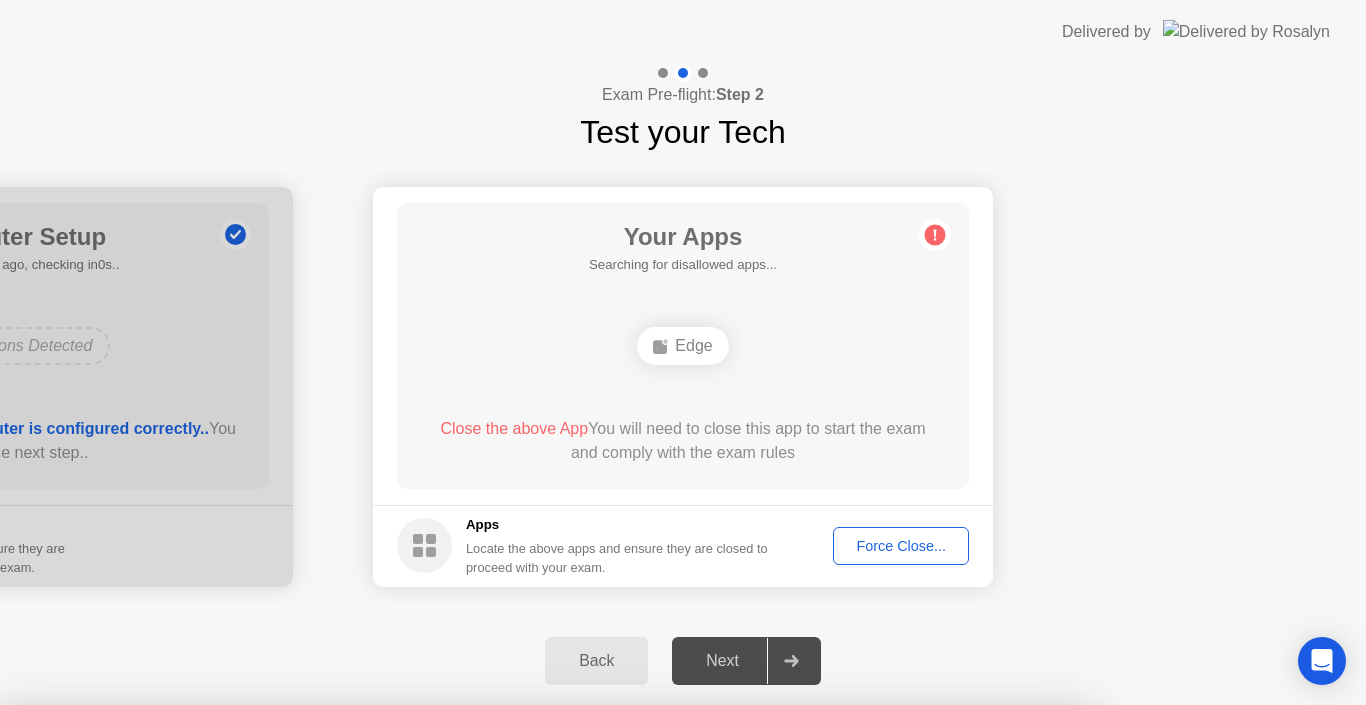 click on "Cancel" at bounding box center [476, 981] 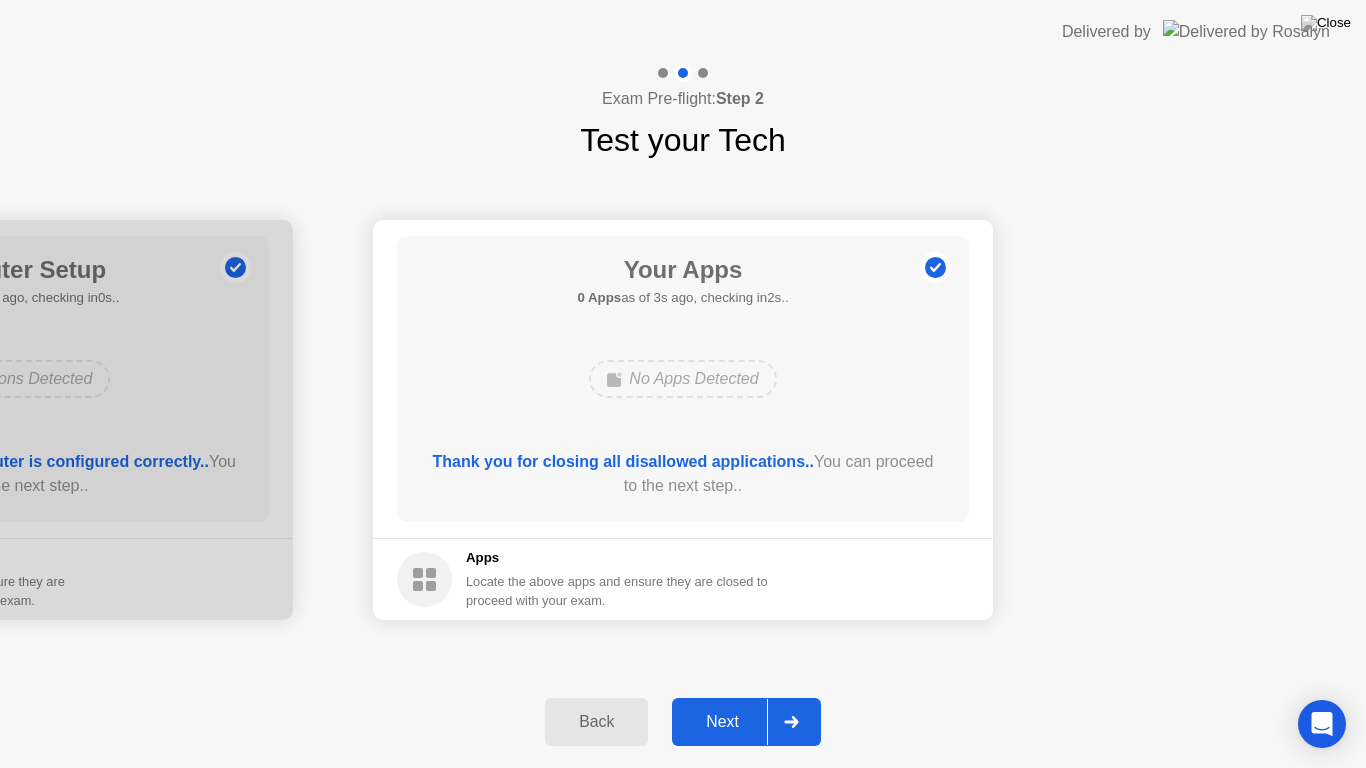 click on "Next" 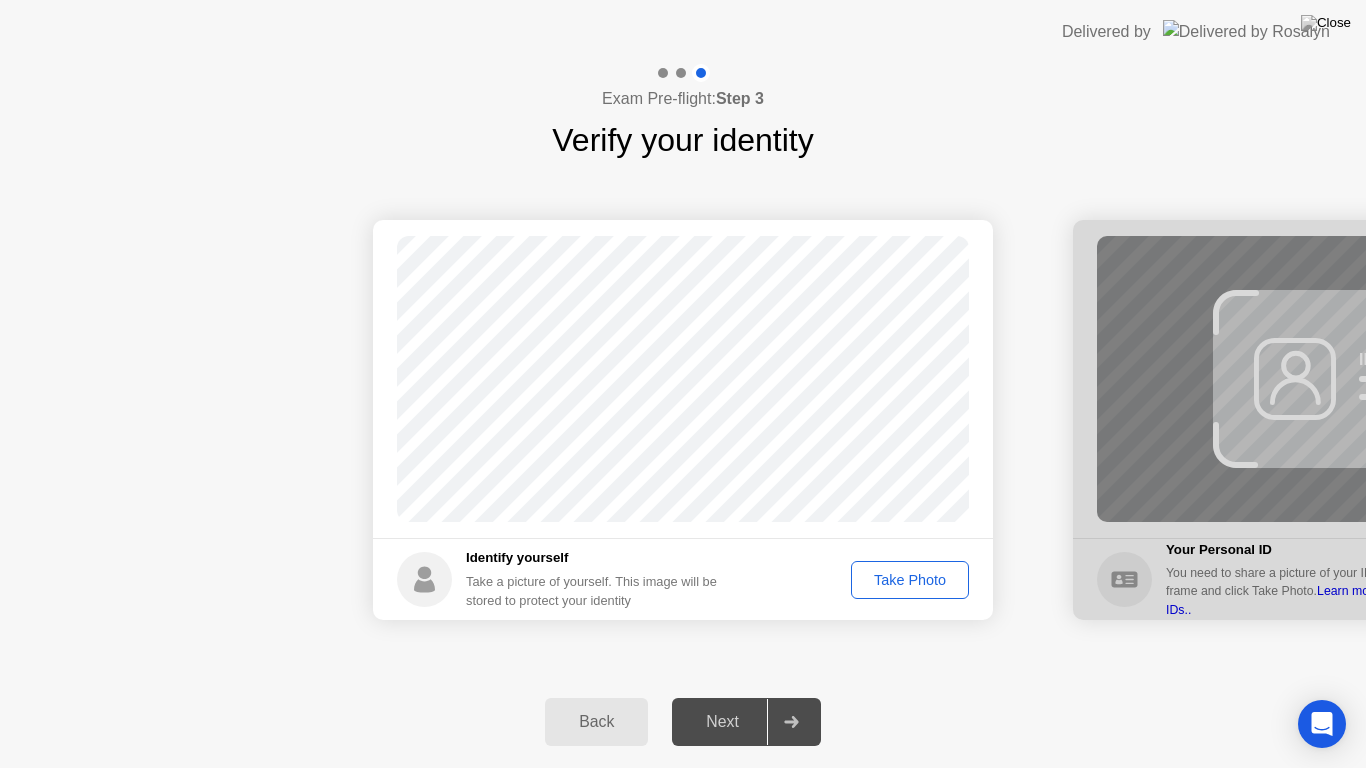 click on "Take Photo" 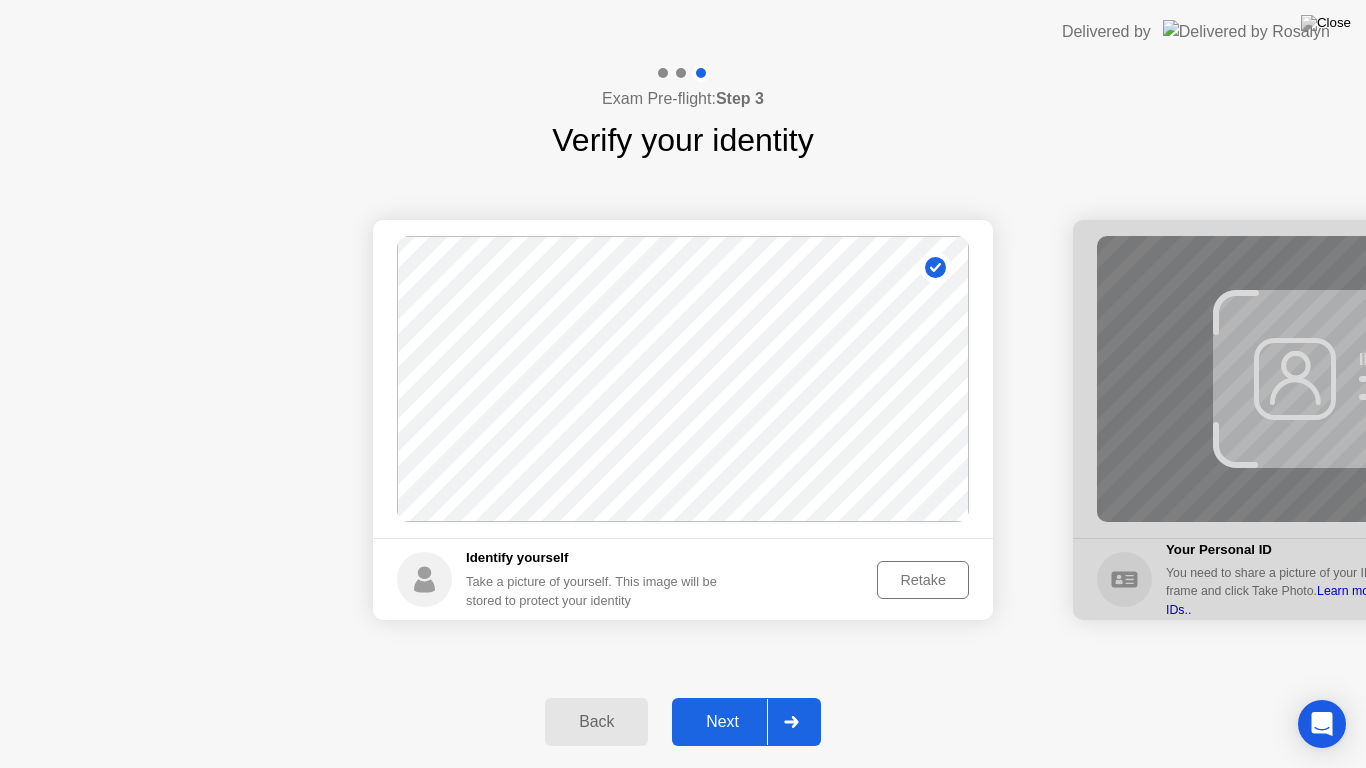 click on "Next" 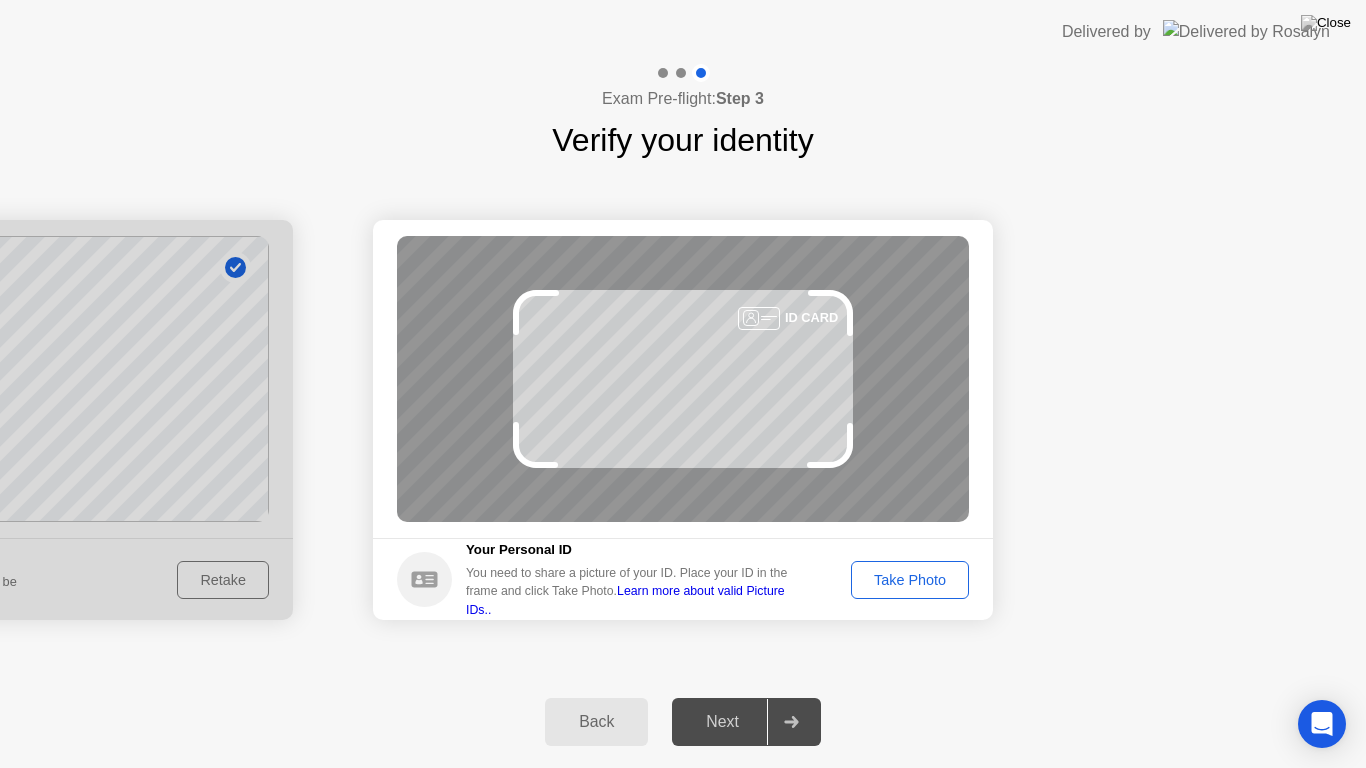 click on "Take Photo" 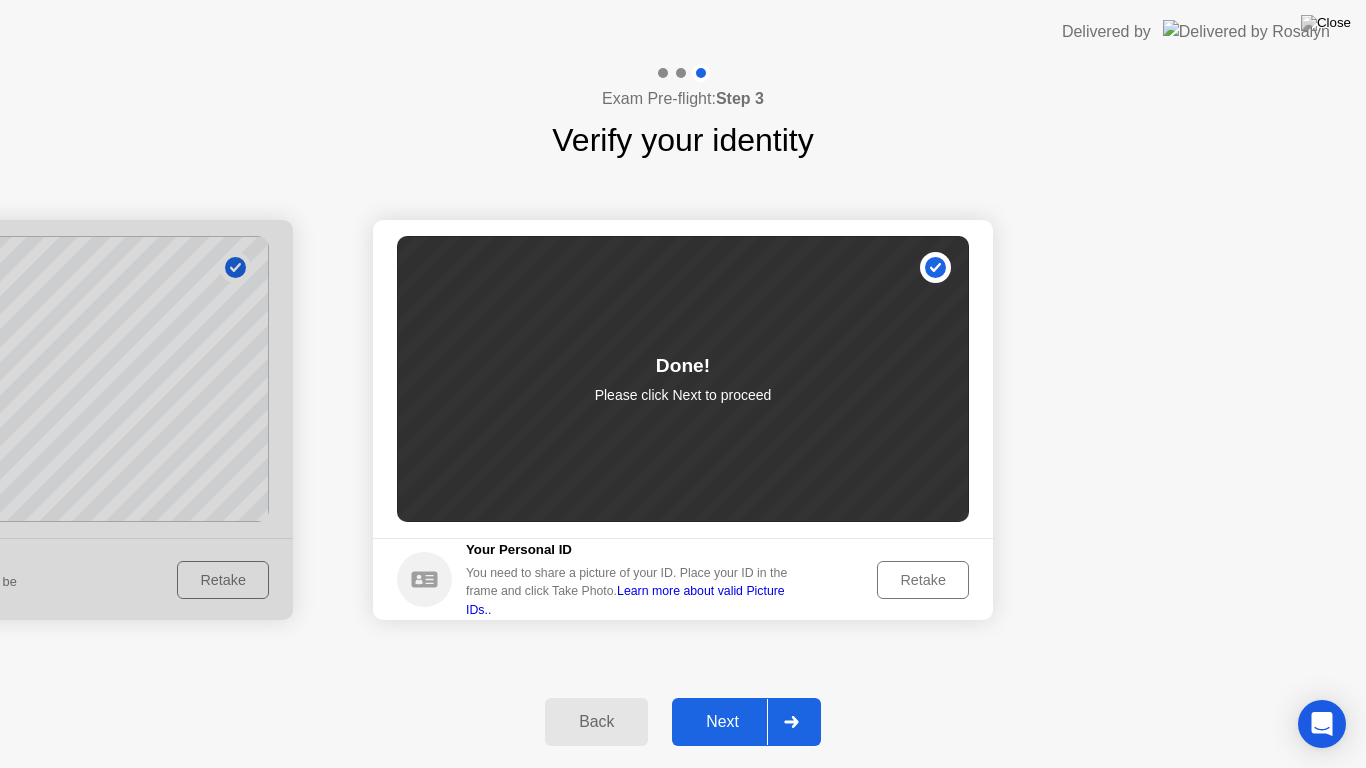click on "Next" 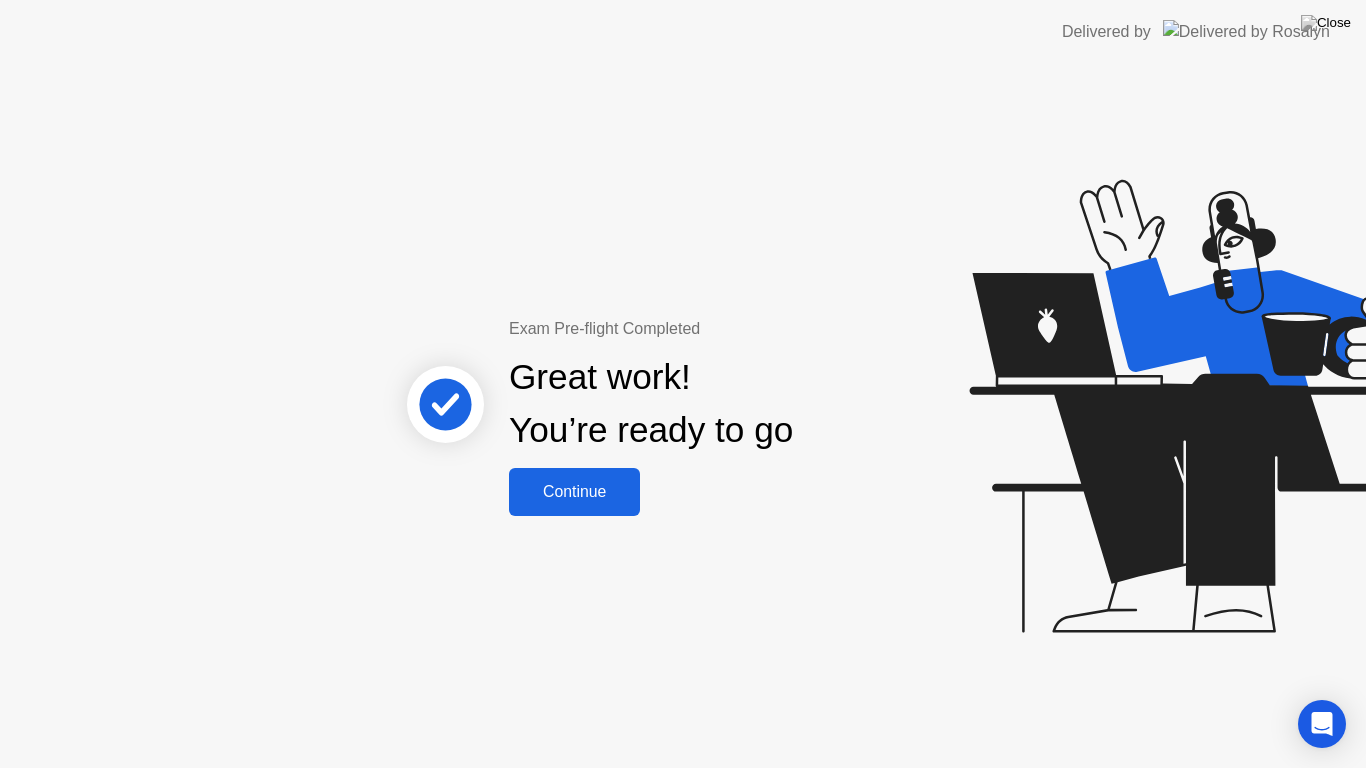 click on "Continue" 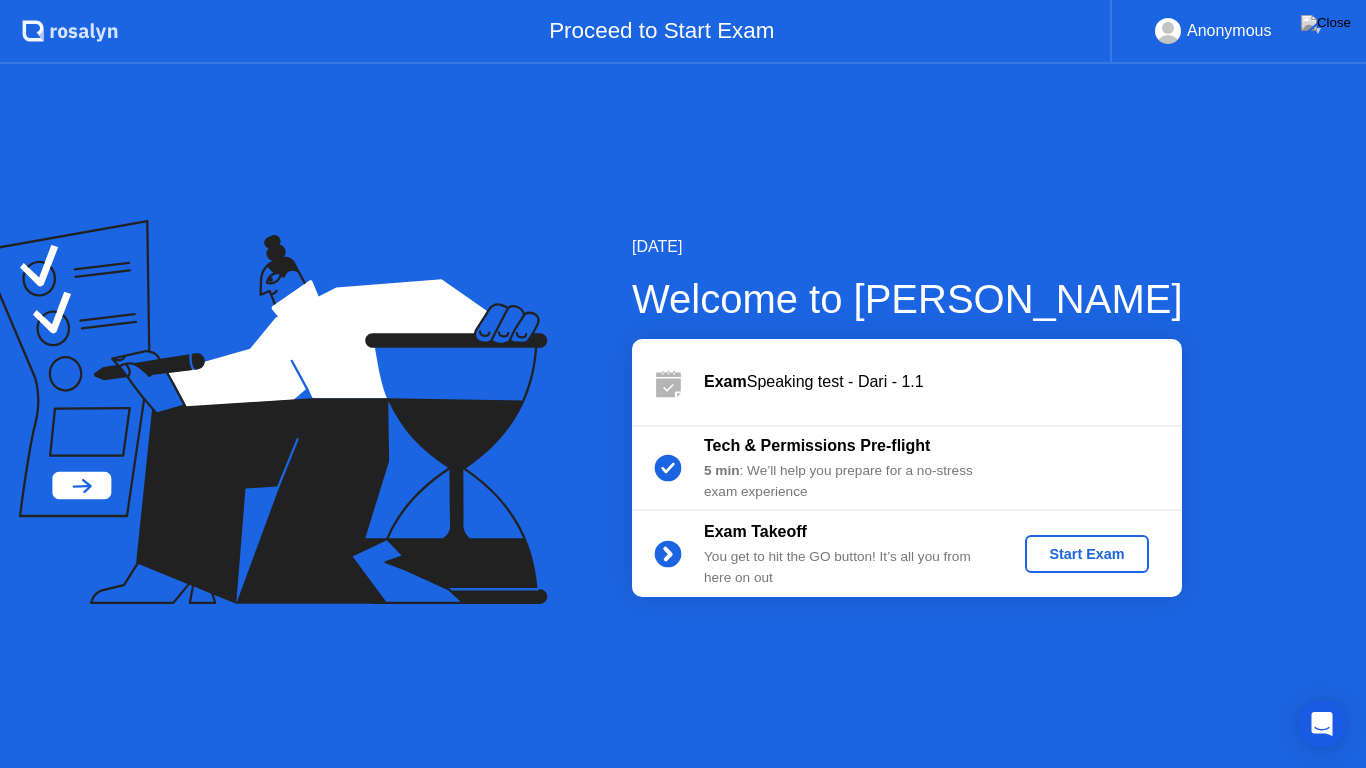 click on "Start Exam" 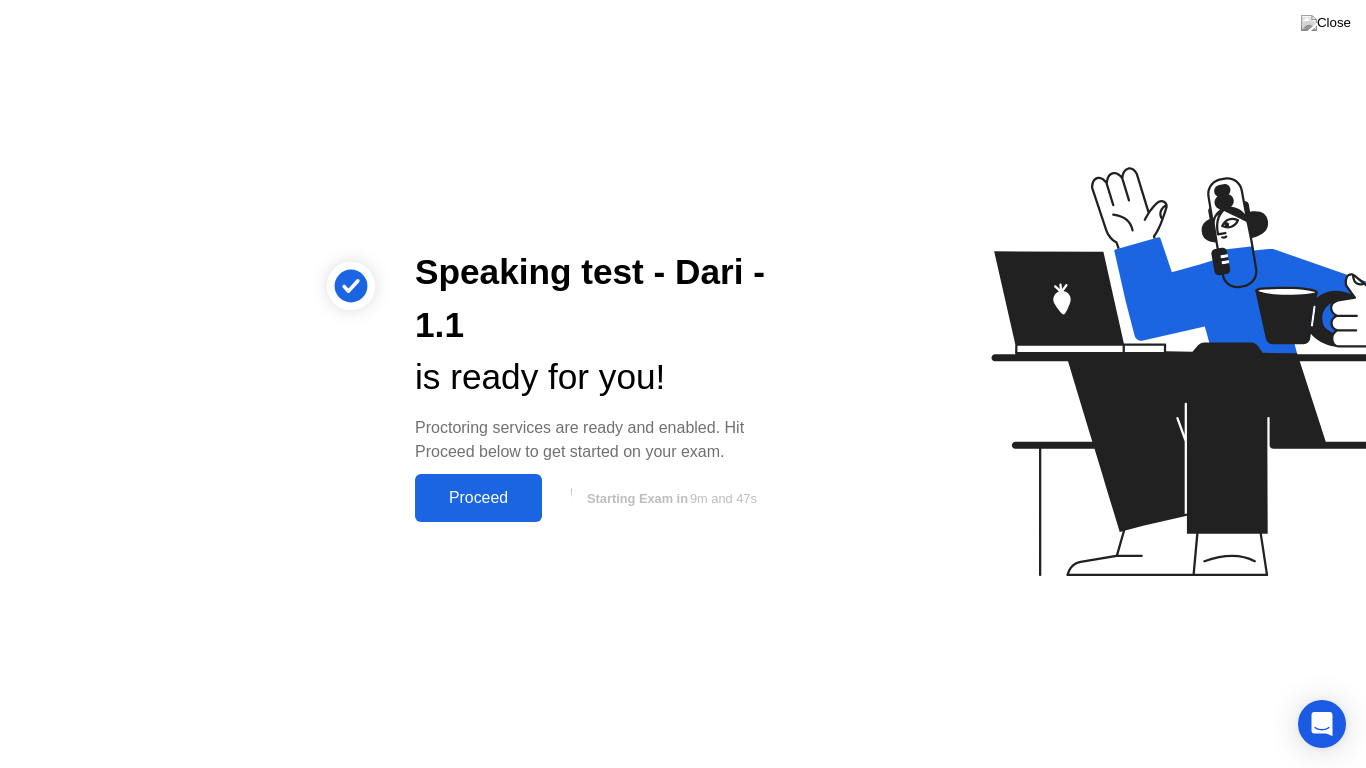 click on "Proceed" 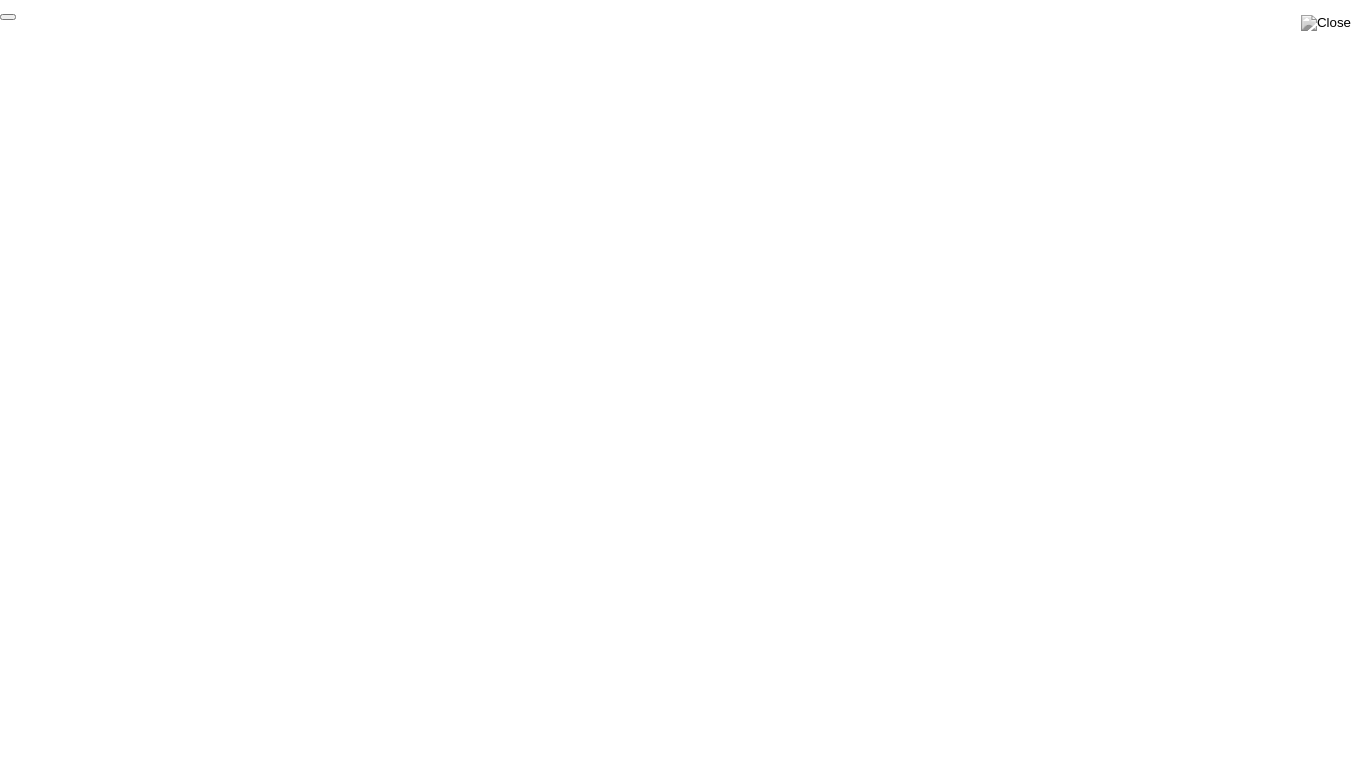 click on "End Proctoring Session" 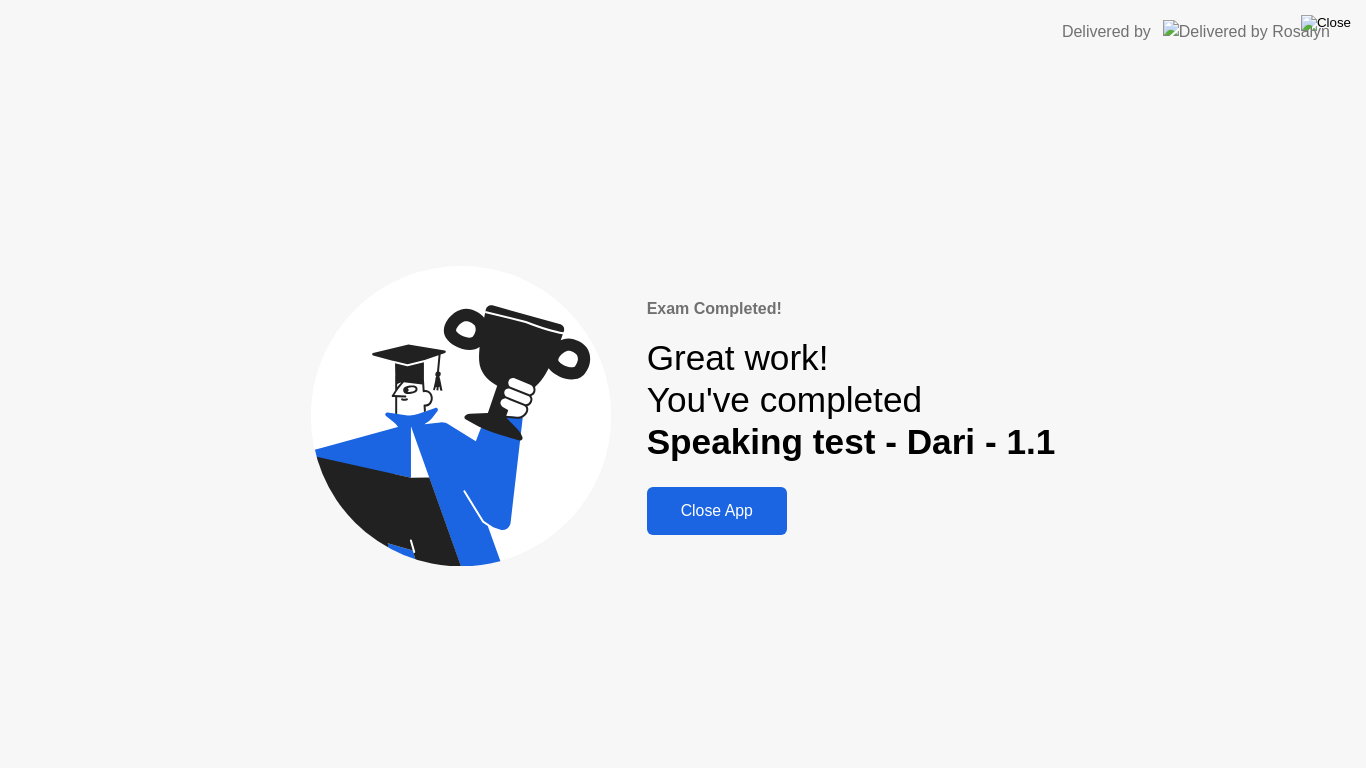 click at bounding box center (1326, 23) 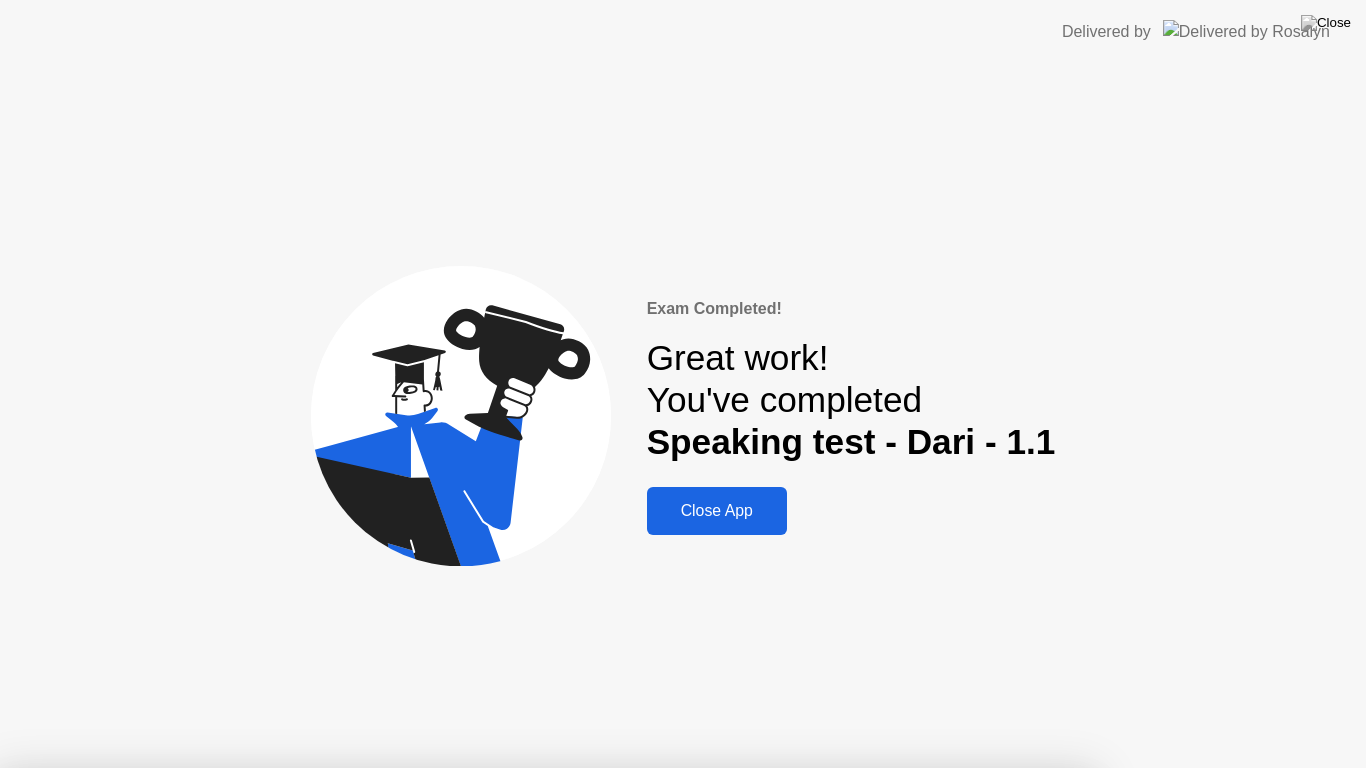 click at bounding box center (683, 768) 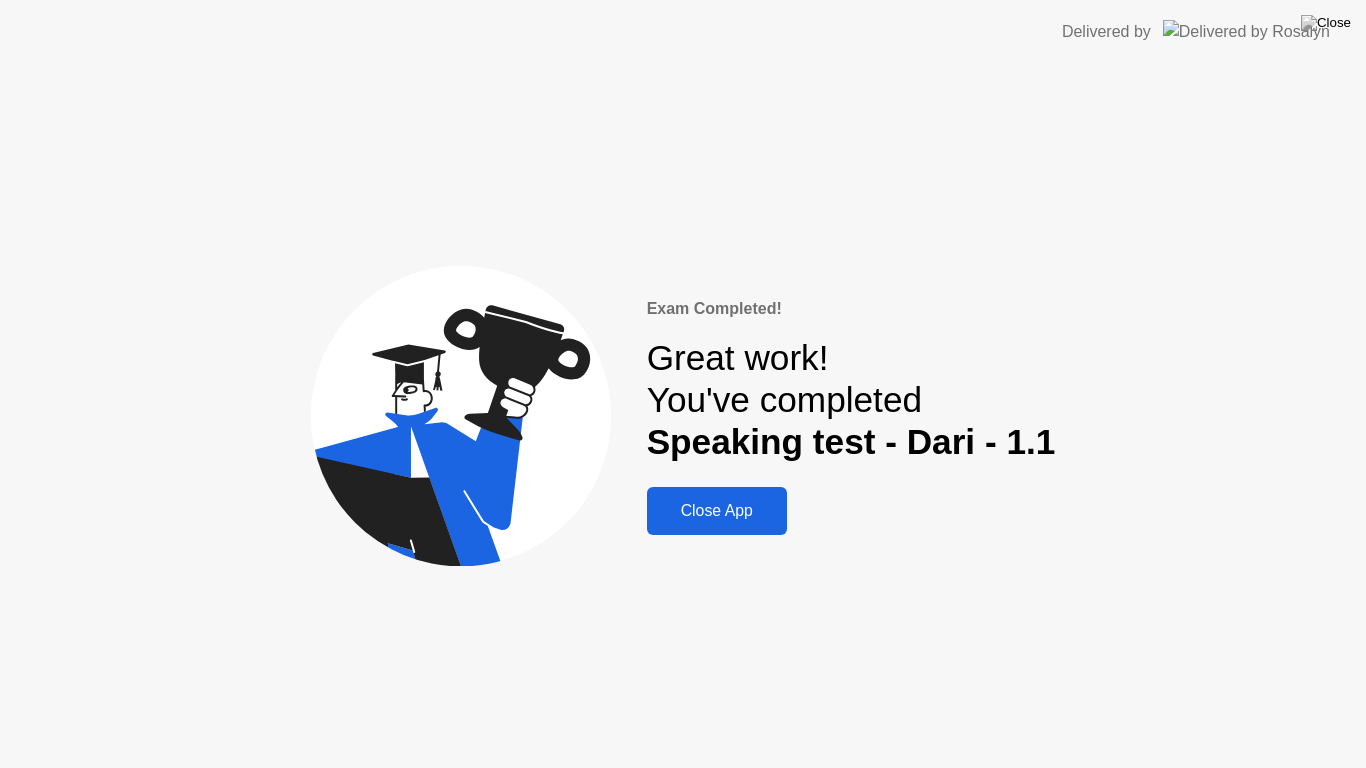 click on "Close App" 